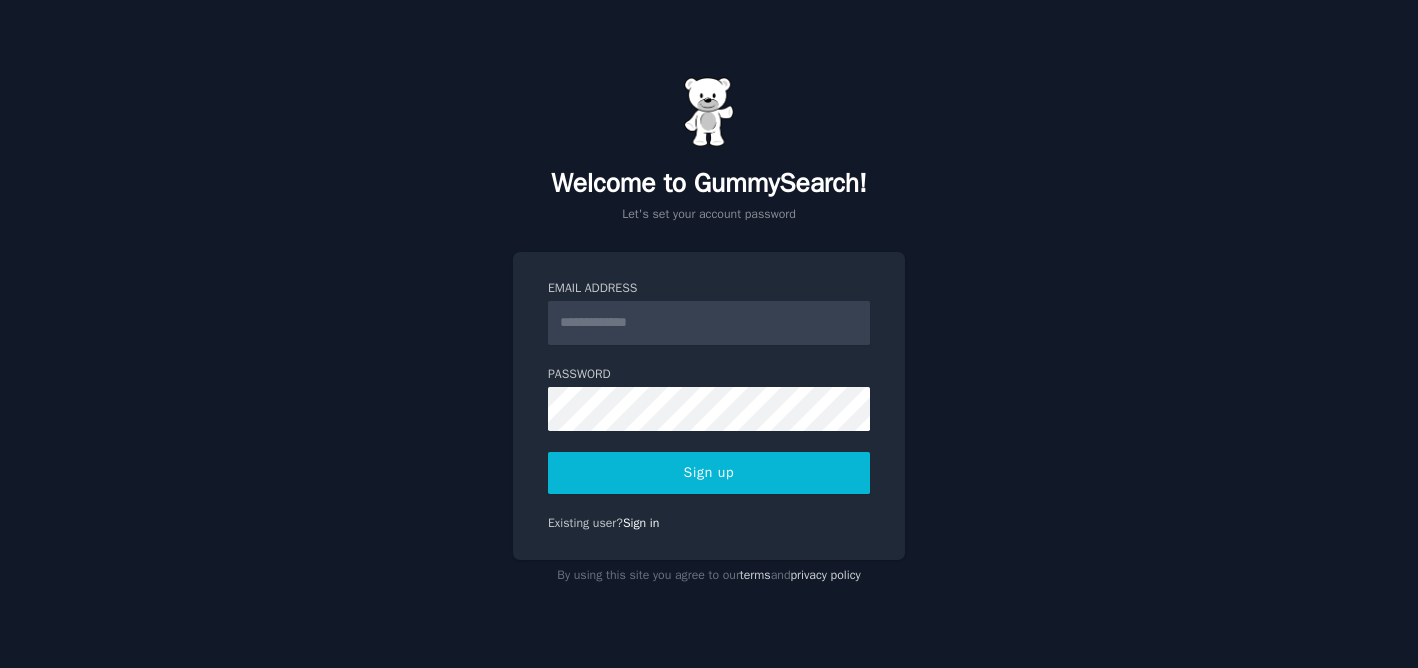 scroll, scrollTop: 0, scrollLeft: 0, axis: both 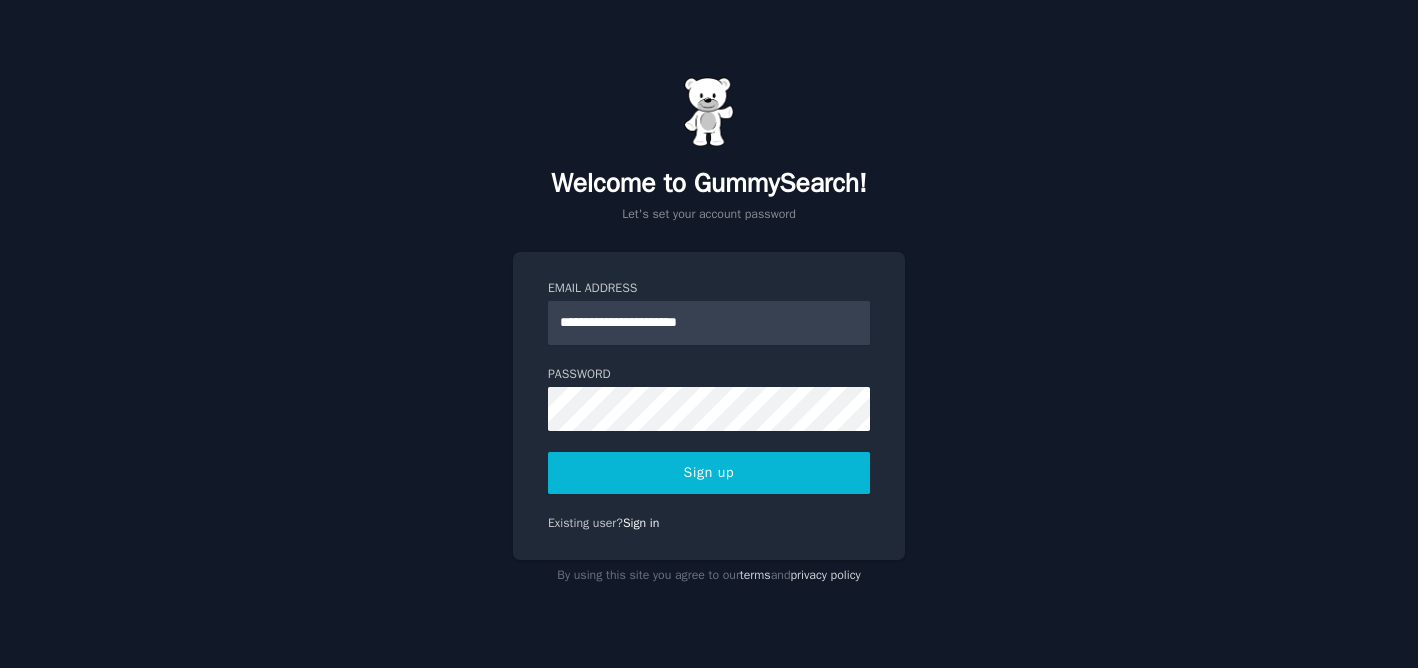 click on "Sign up" at bounding box center (709, 473) 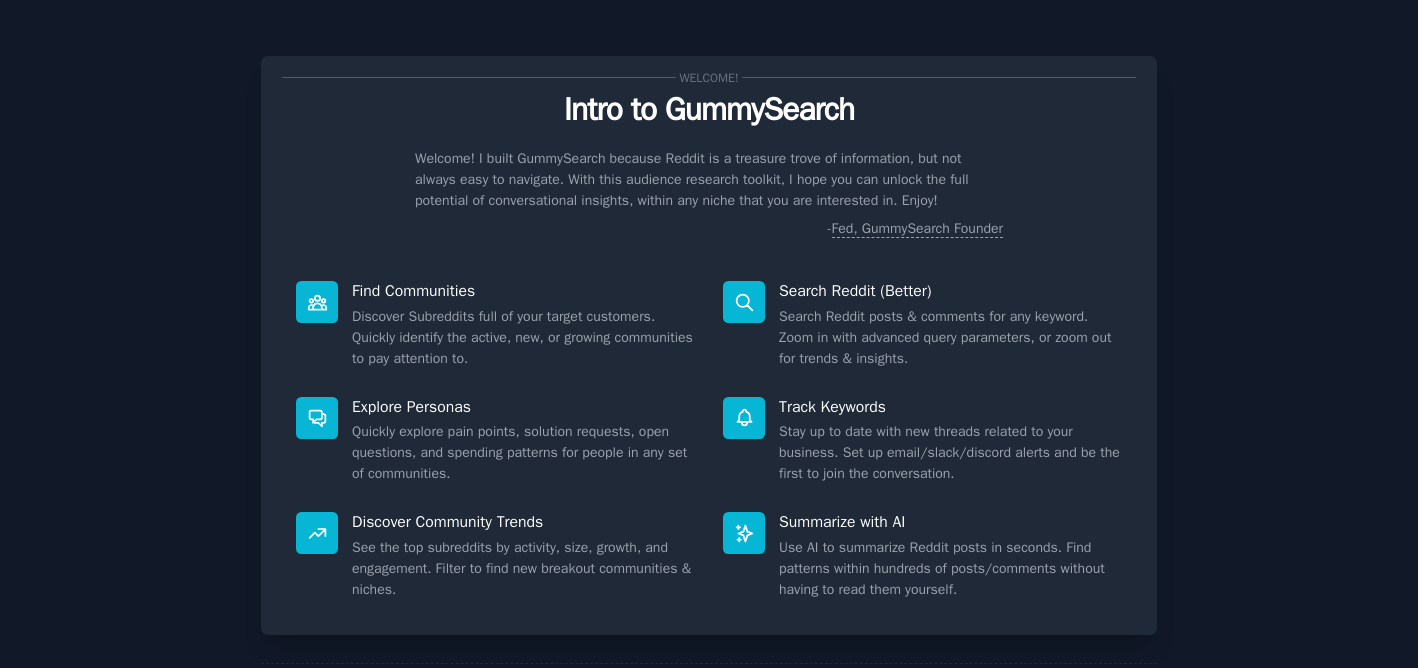 scroll, scrollTop: 0, scrollLeft: 0, axis: both 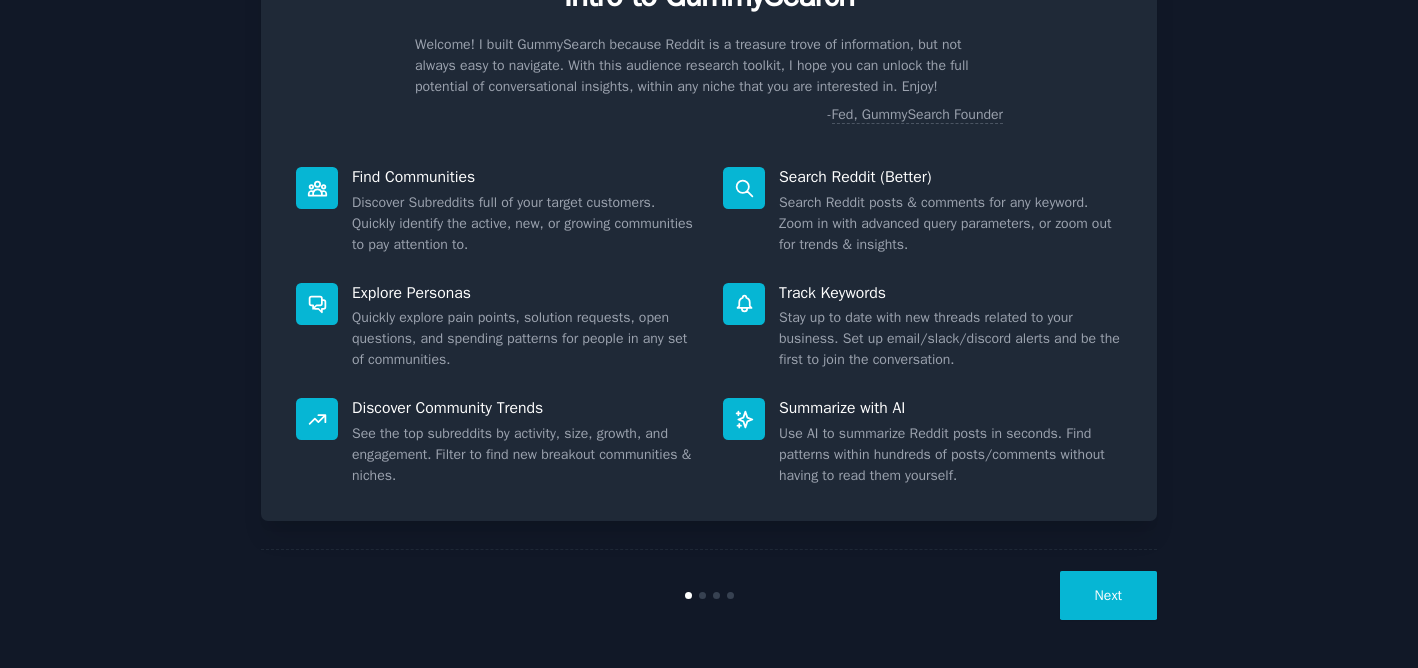 click on "Next" at bounding box center (1108, 595) 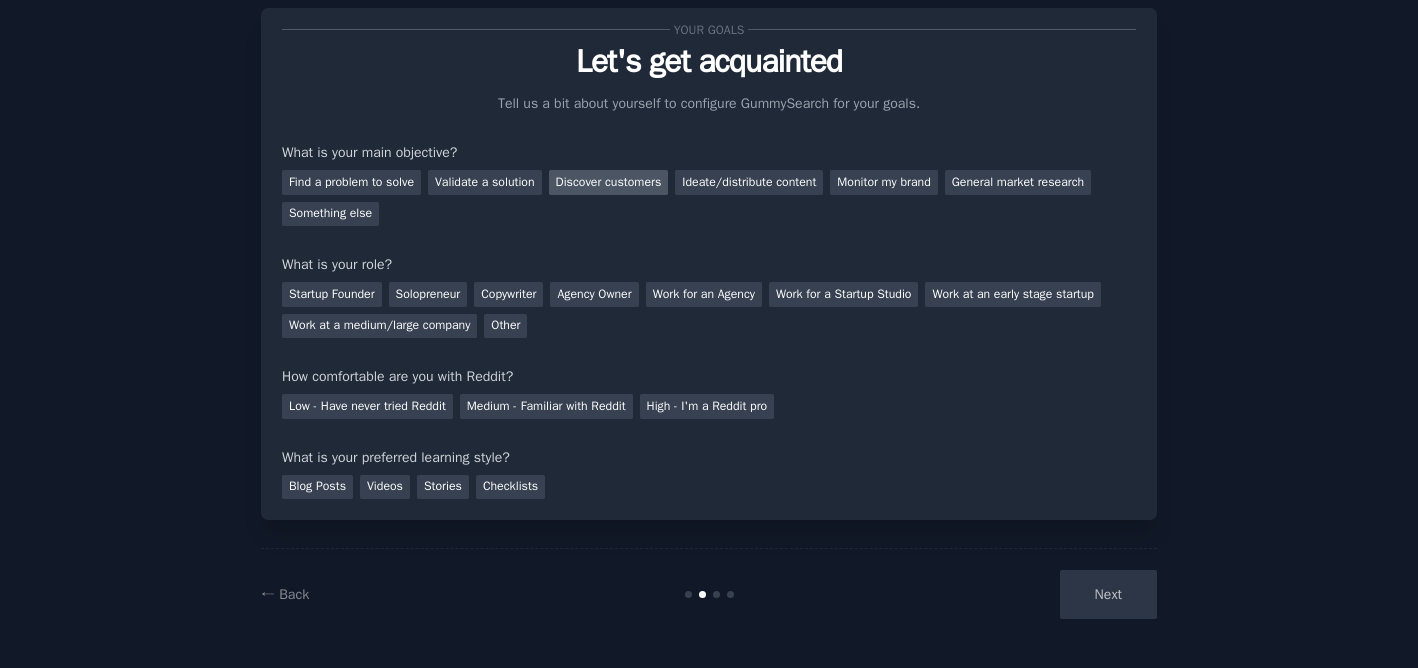 click on "Discover customers" at bounding box center [609, 182] 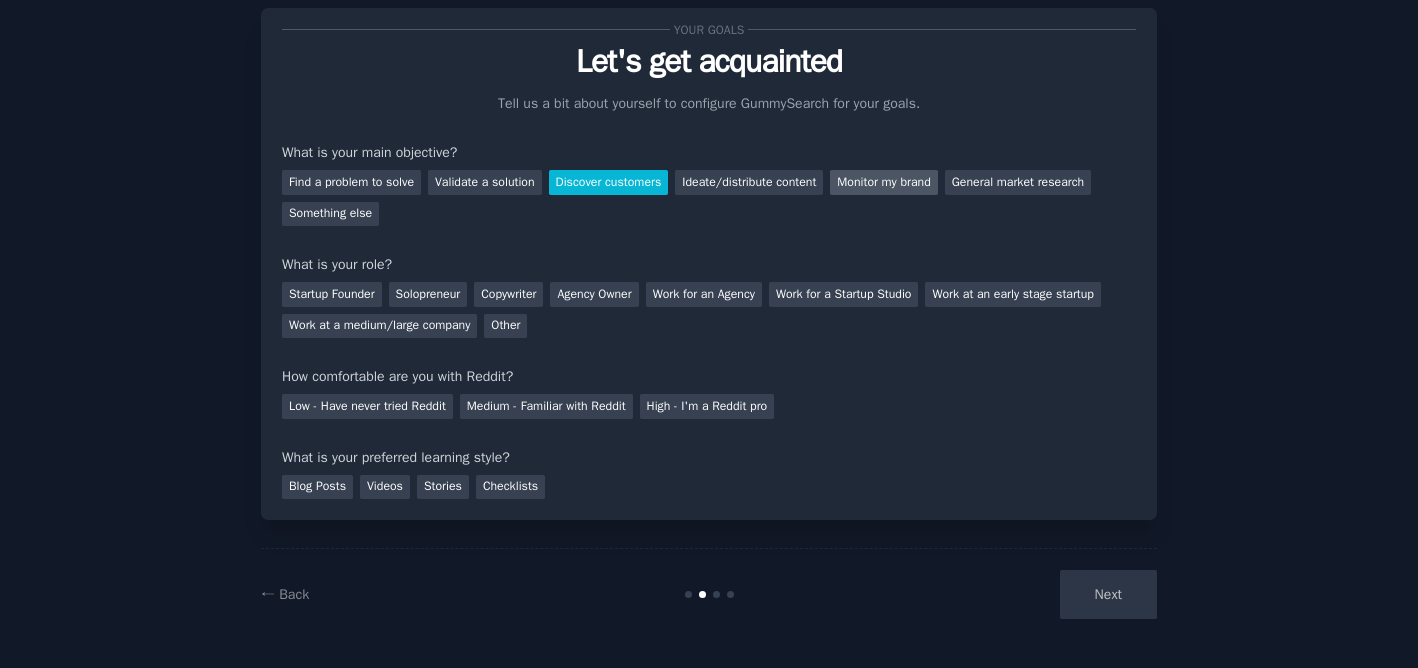 click on "Monitor my brand" at bounding box center (883, 182) 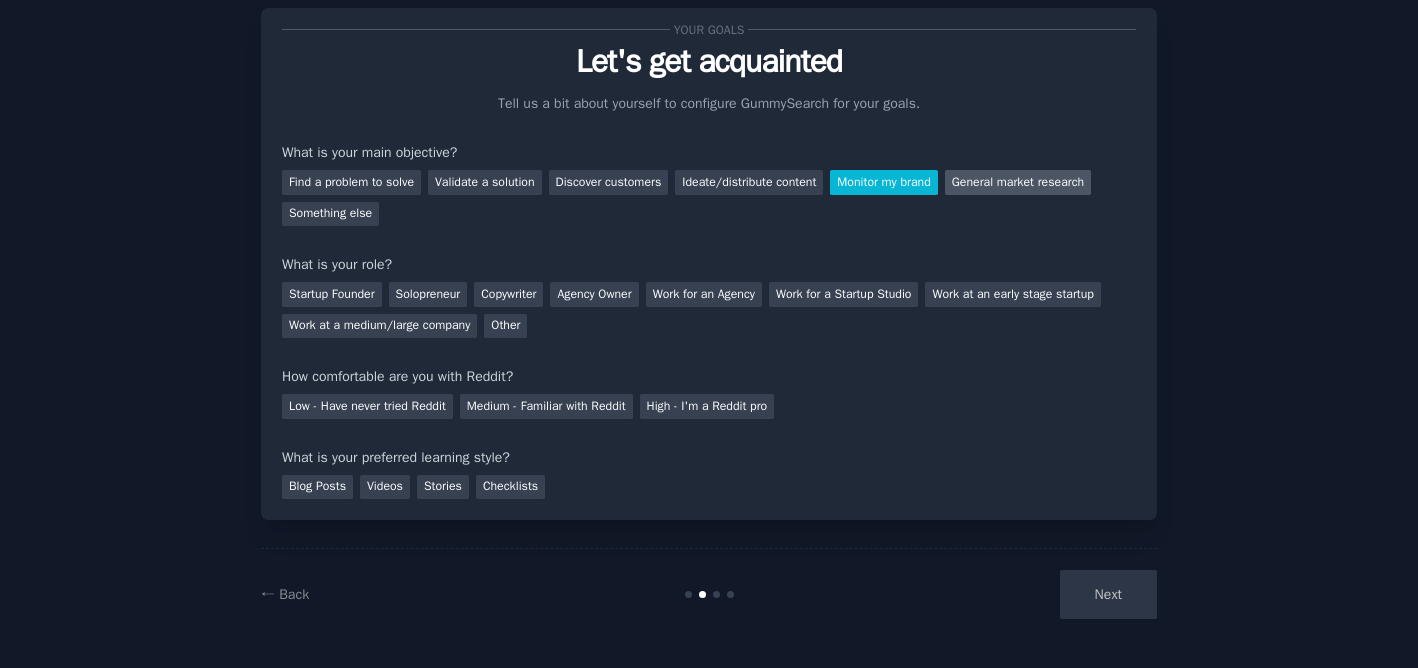 click on "General market research" at bounding box center [1018, 182] 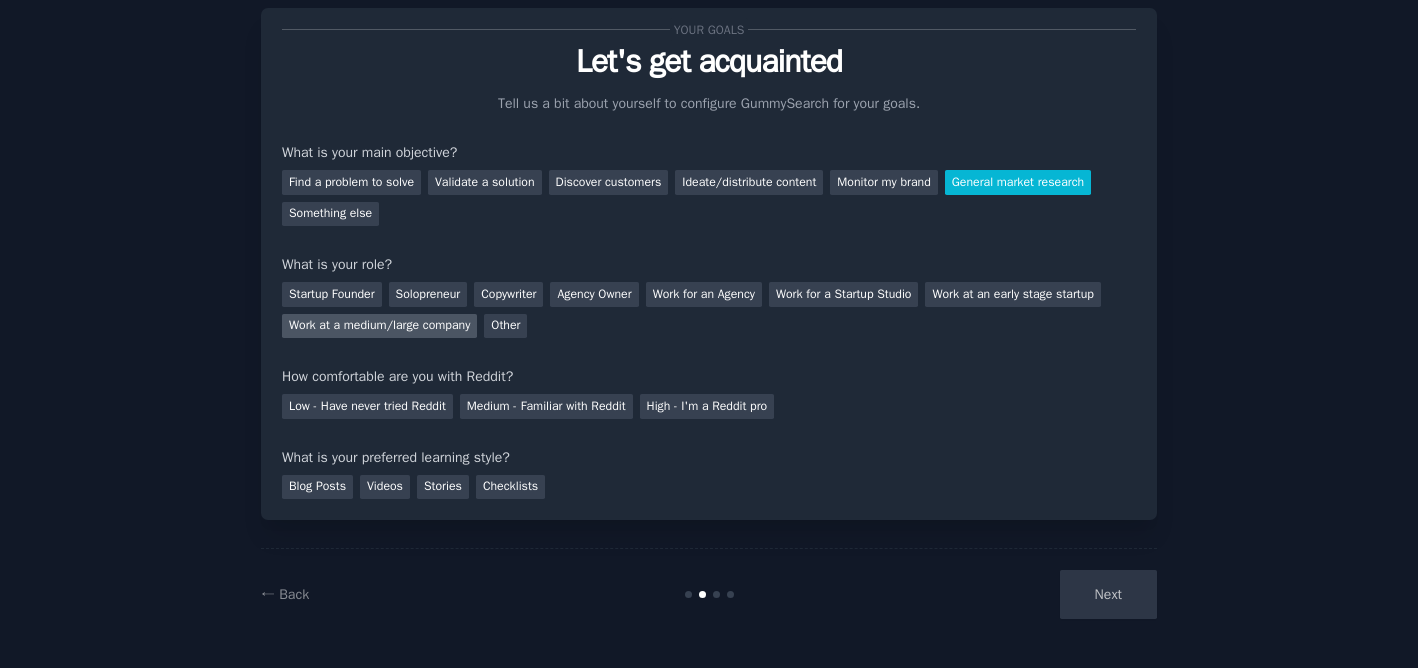 click on "Work at a medium/large company" at bounding box center (379, 326) 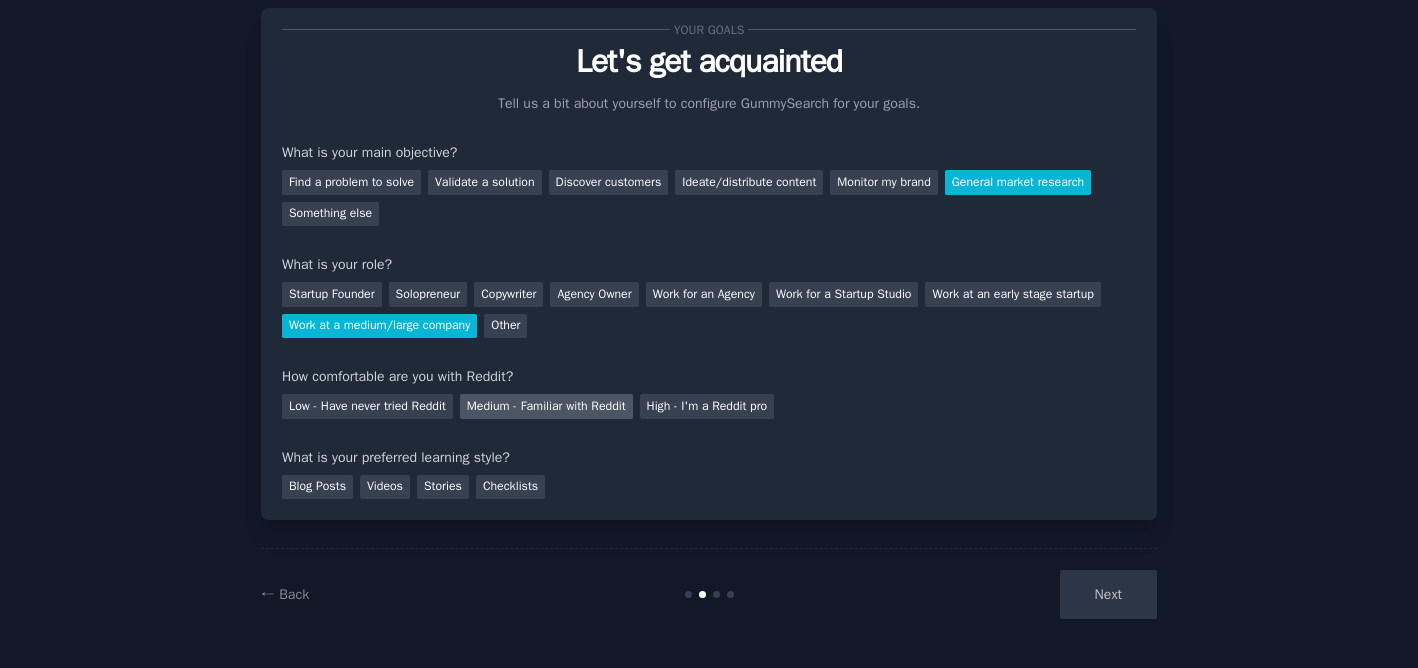 click on "Medium - Familiar with Reddit" at bounding box center (546, 406) 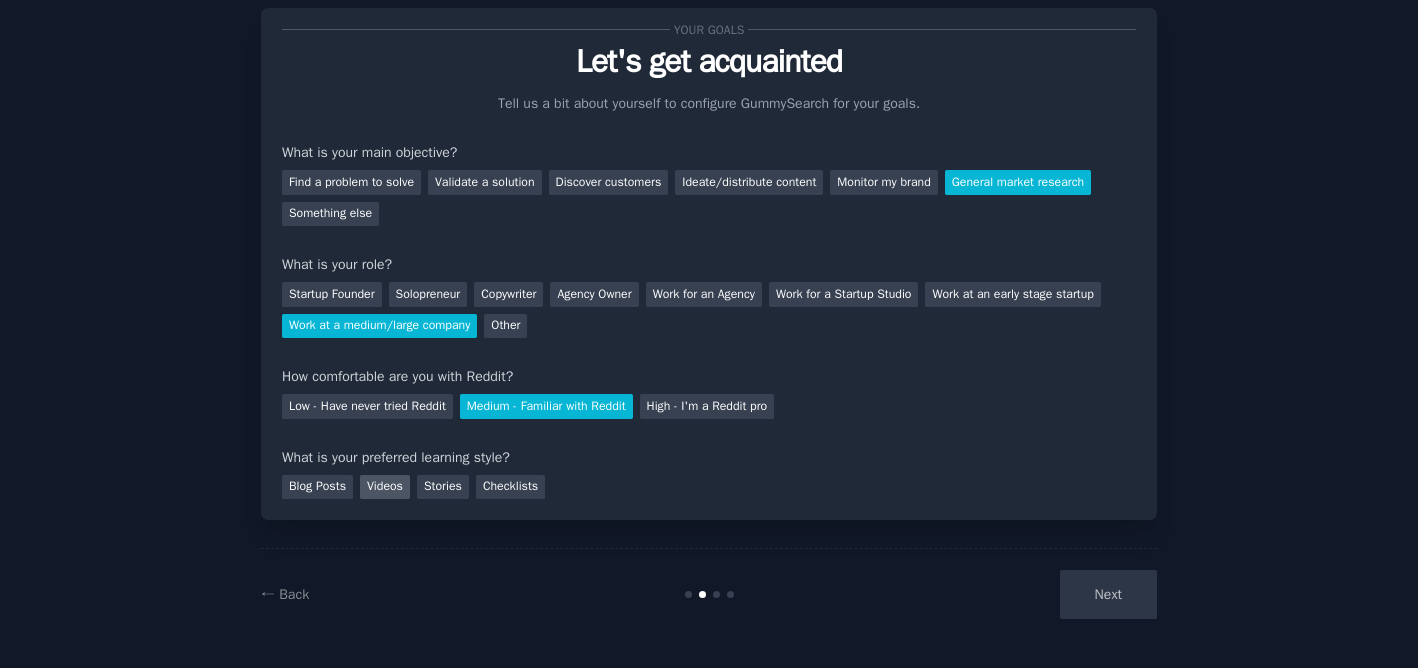 click on "Videos" at bounding box center [385, 487] 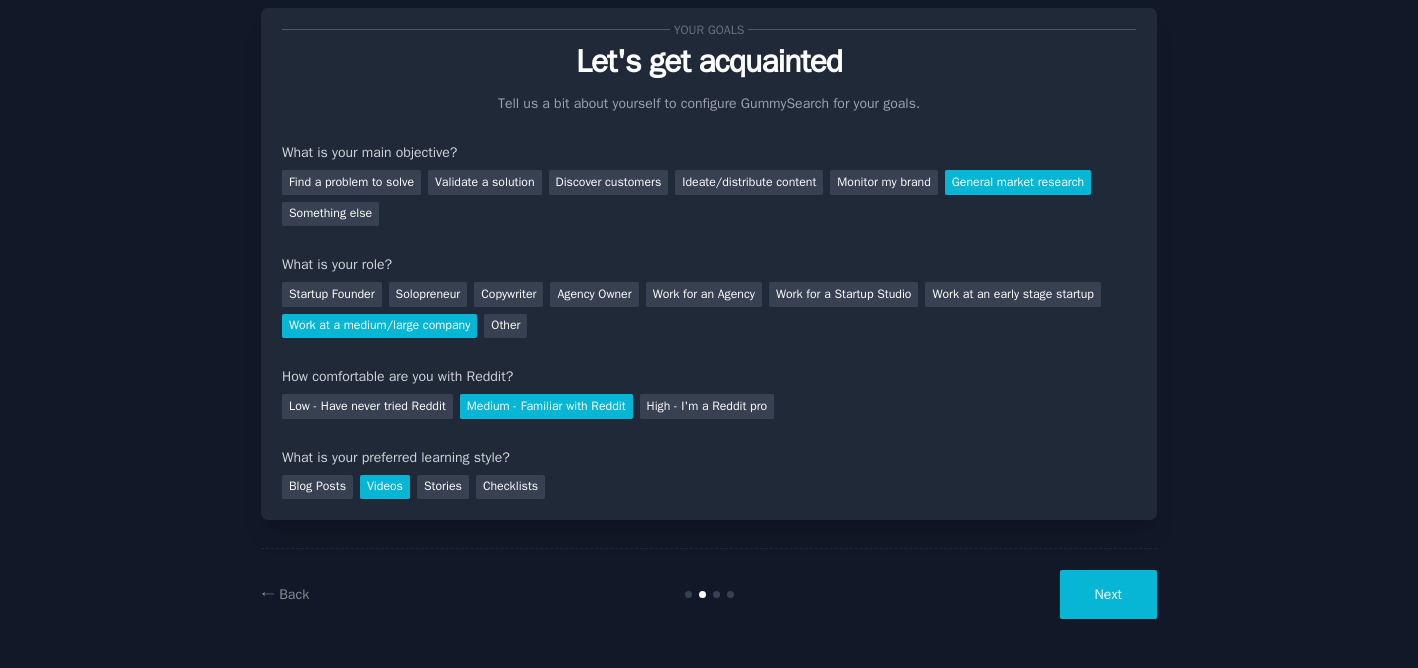 click on "Next" at bounding box center (1108, 594) 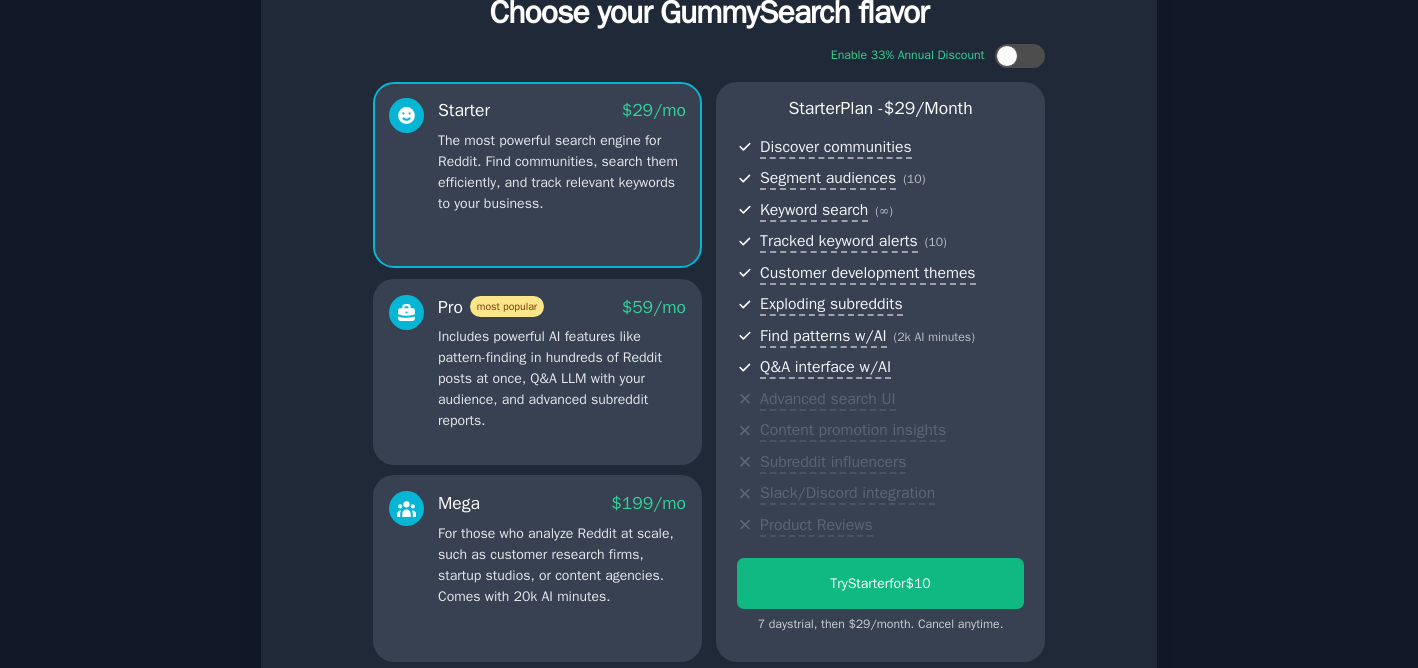 scroll, scrollTop: 55, scrollLeft: 0, axis: vertical 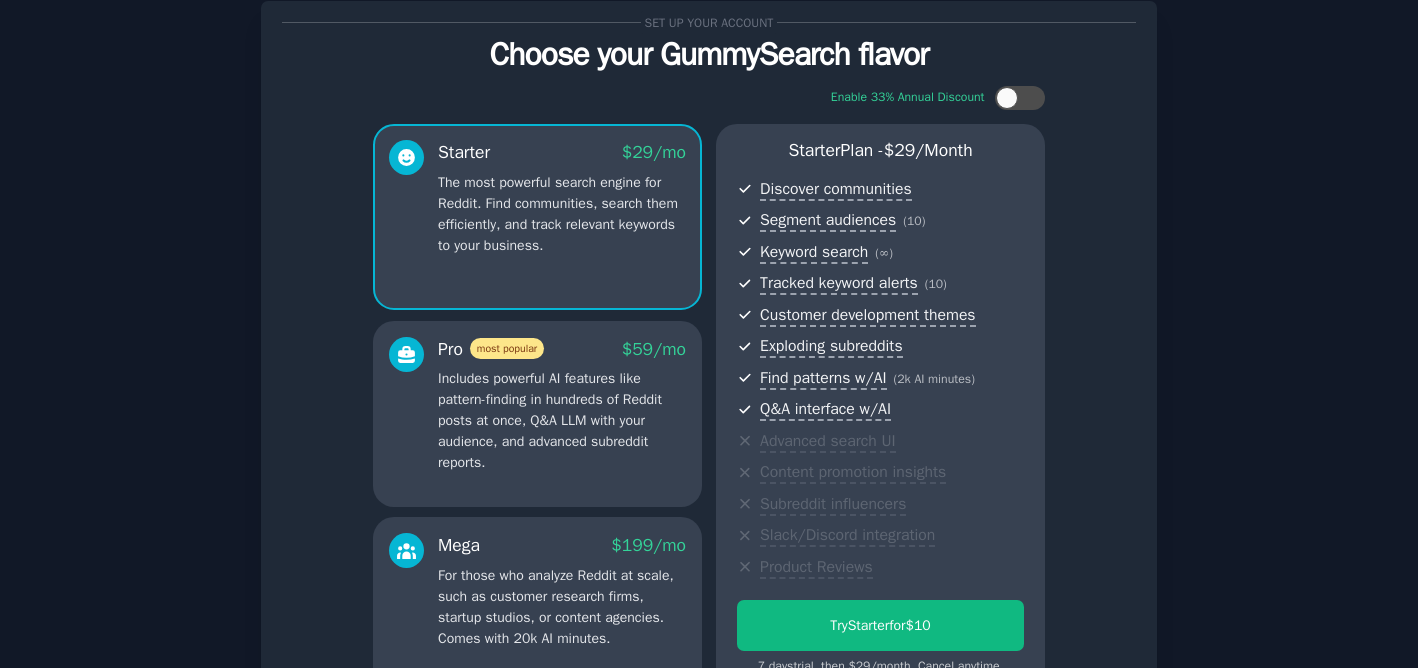 click on "Includes powerful AI features like pattern-finding in hundreds of Reddit posts at once, Q&A LLM with your audience, and advanced subreddit reports." at bounding box center [562, 420] 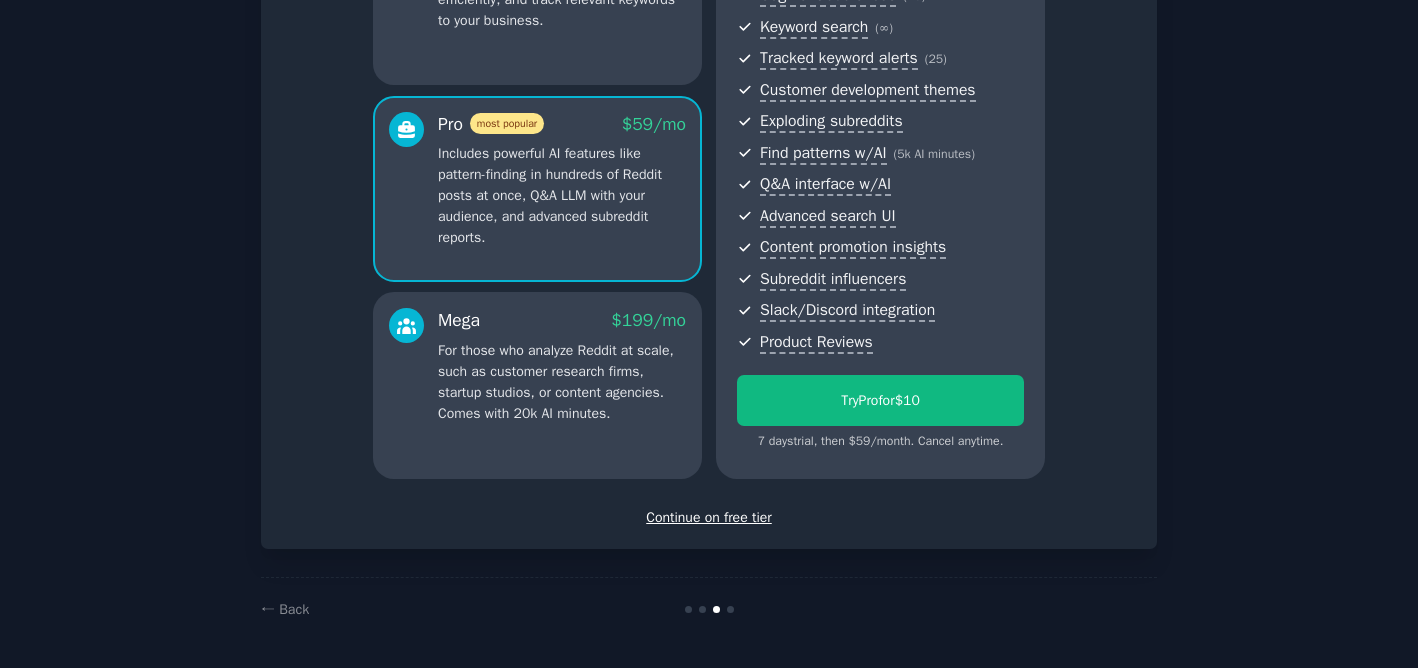 scroll, scrollTop: 280, scrollLeft: 0, axis: vertical 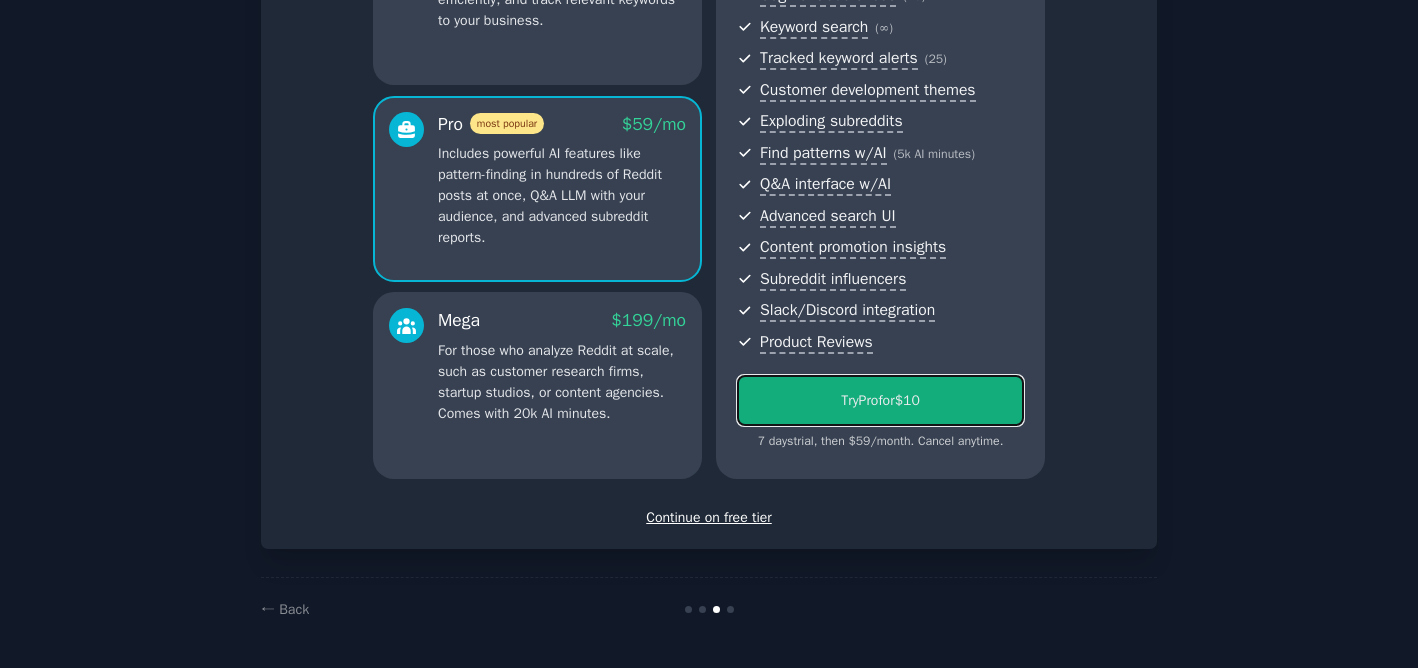click on "Try  Pro  for  $10" at bounding box center (880, 400) 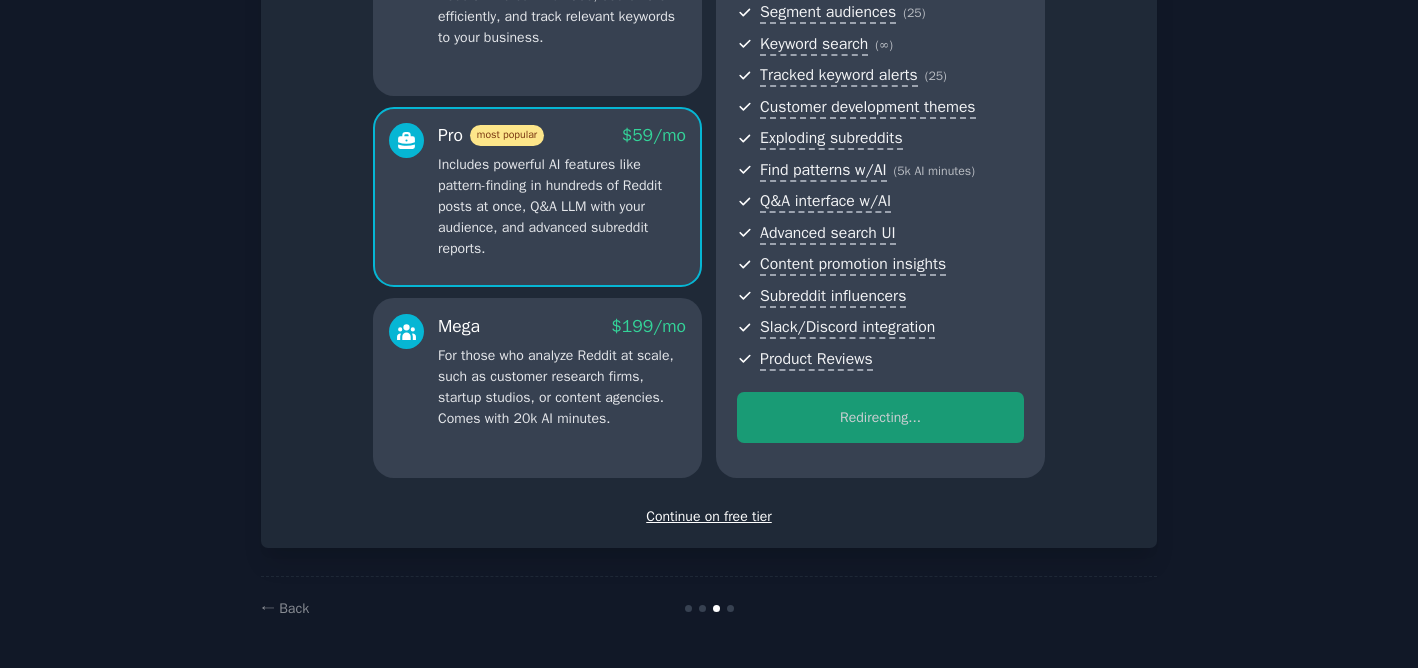 scroll, scrollTop: 263, scrollLeft: 0, axis: vertical 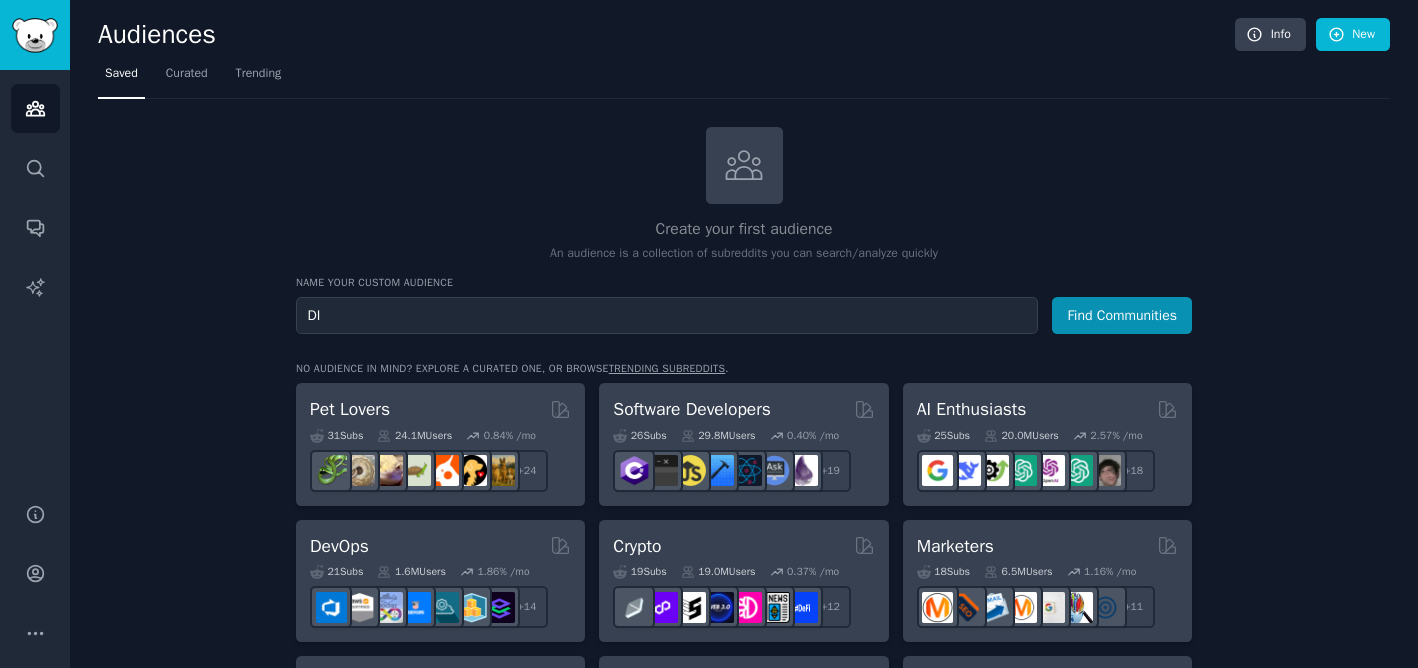 type on "D" 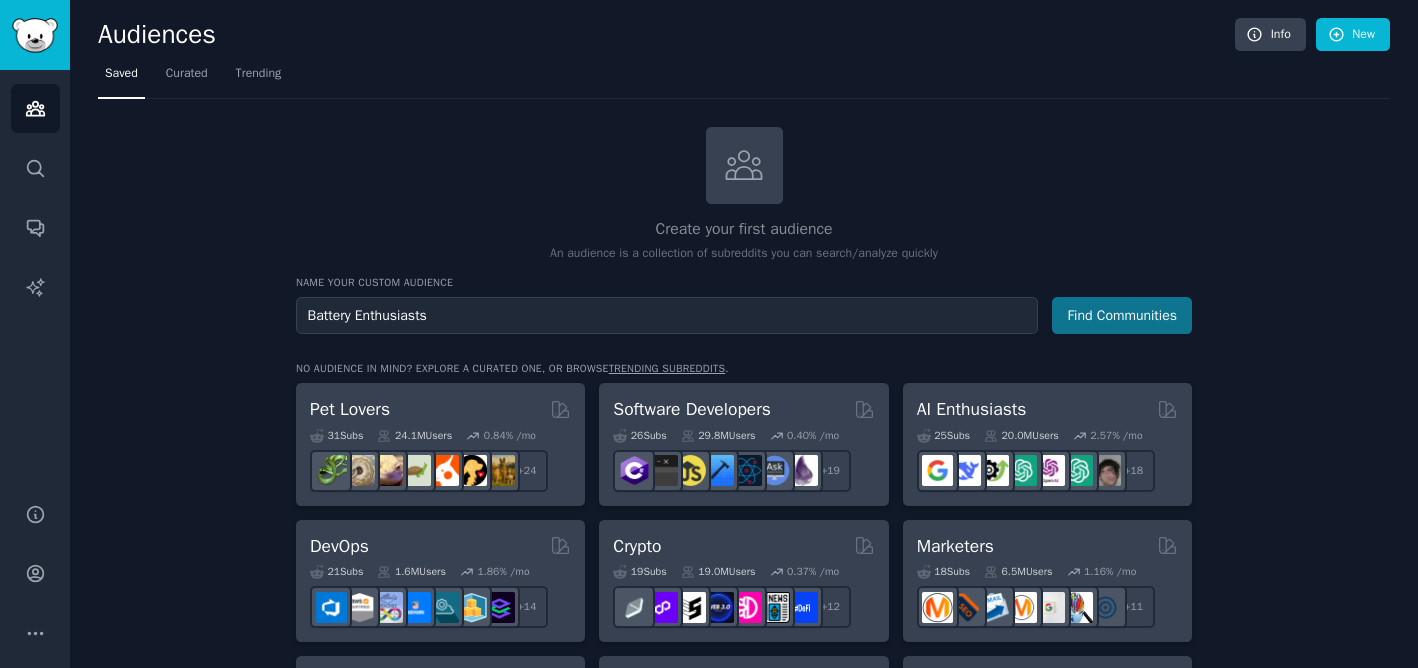 type on "Battery Enthusiasts" 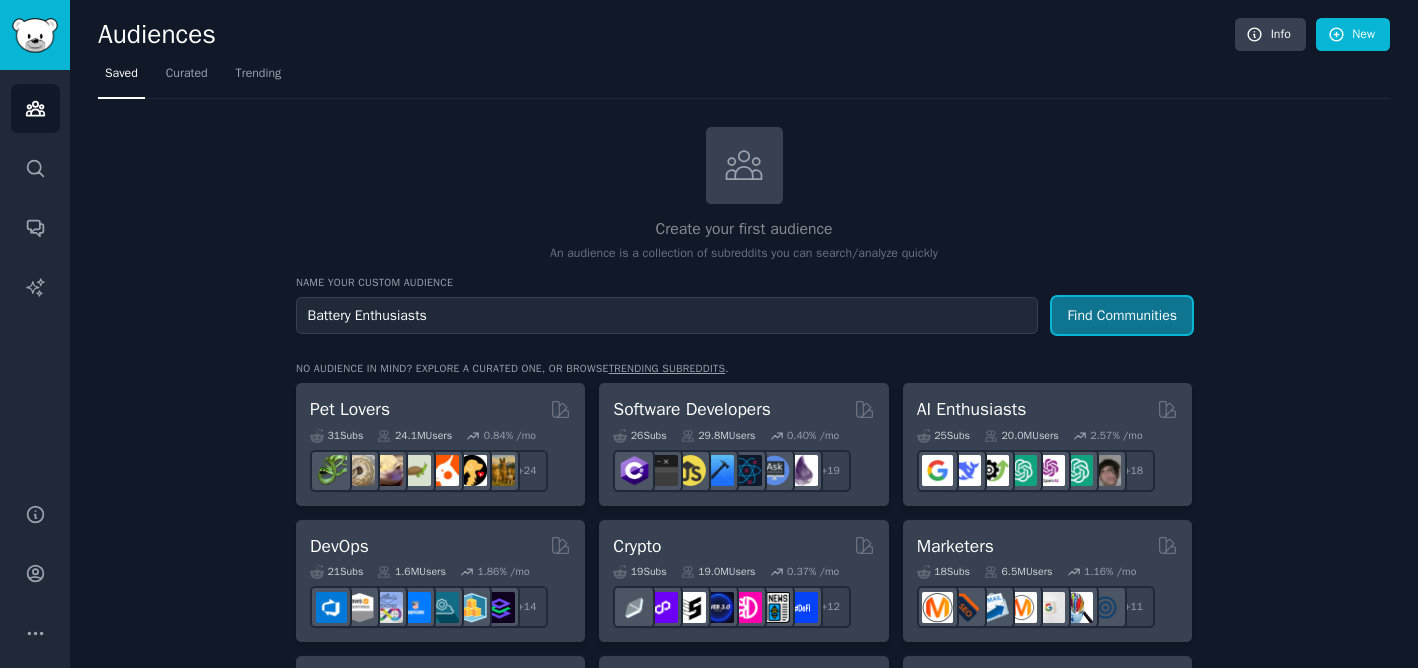 click on "Find Communities" at bounding box center [1122, 315] 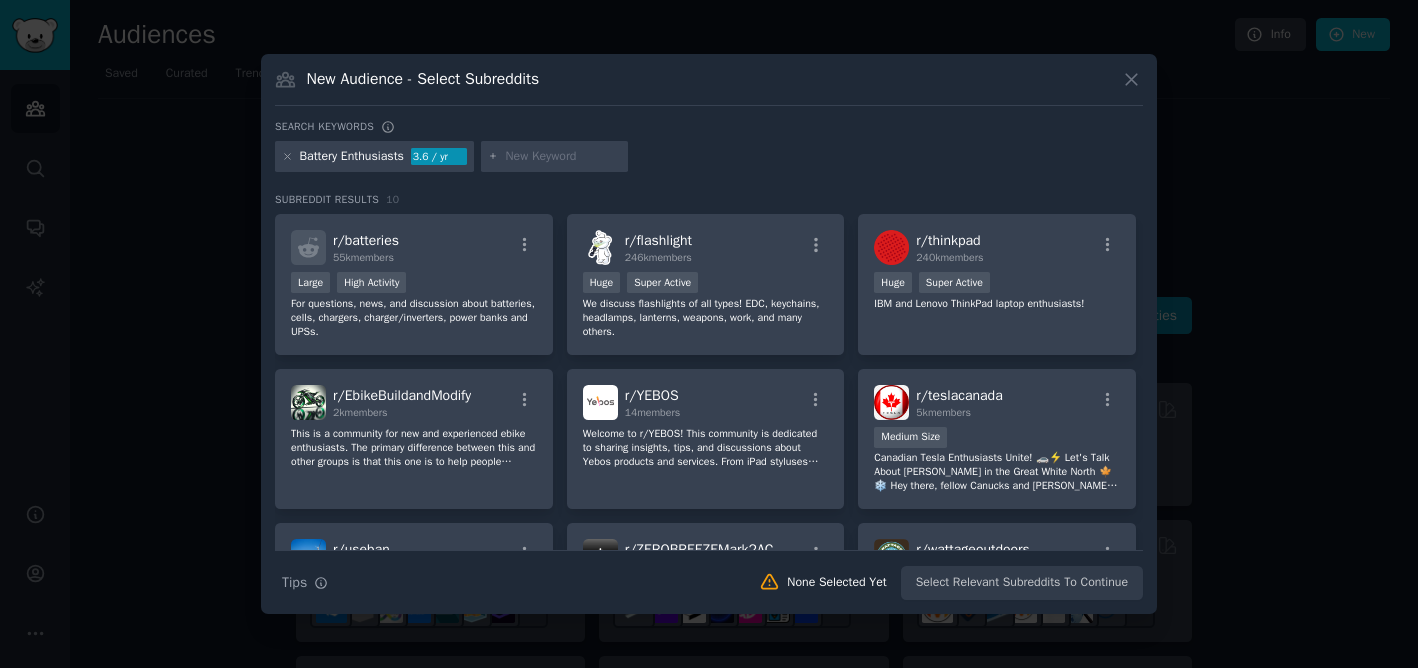 click on "Large High Activity" at bounding box center [414, 284] 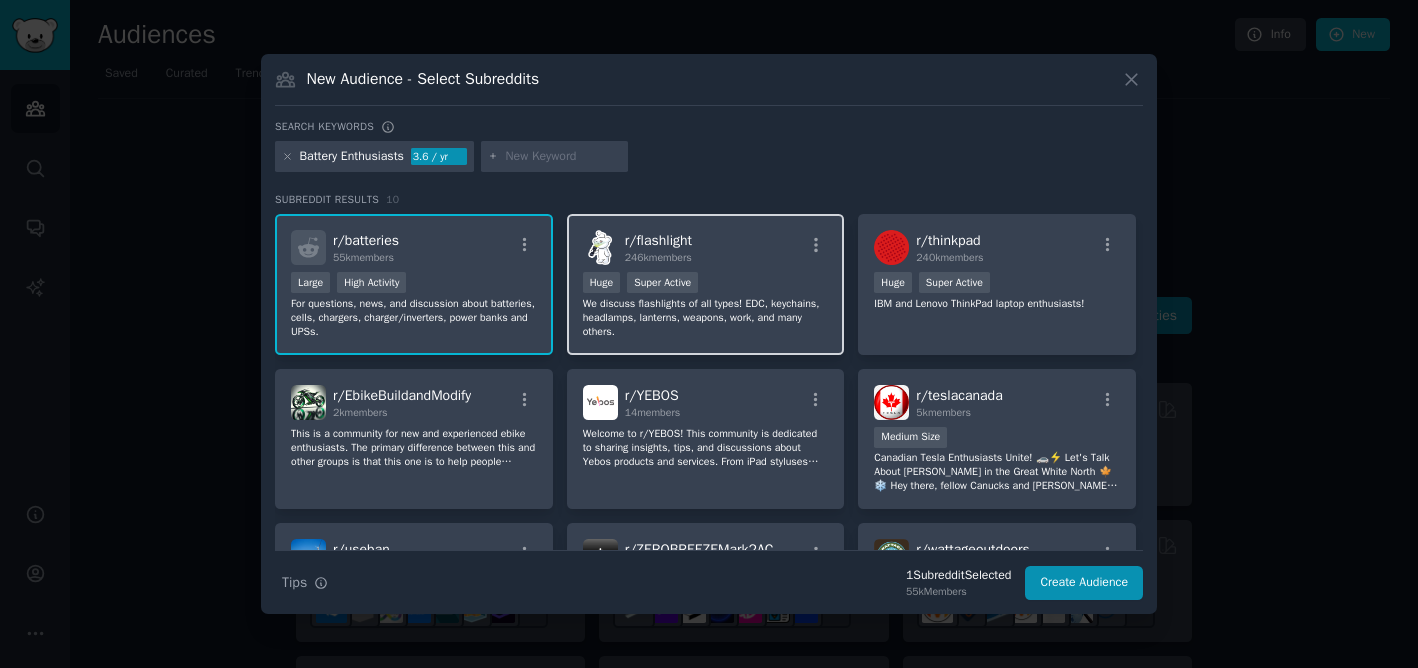 click on "r/ flashlight 246k  members" at bounding box center (706, 247) 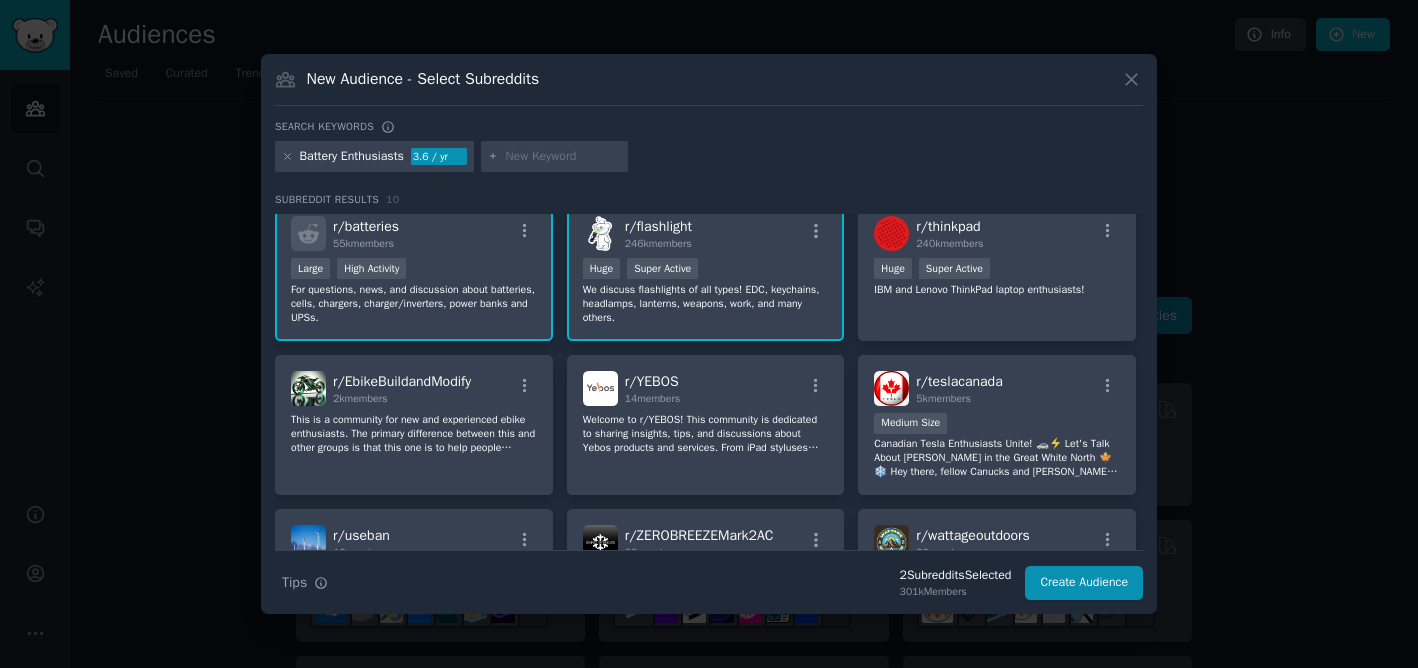 scroll, scrollTop: 15, scrollLeft: 0, axis: vertical 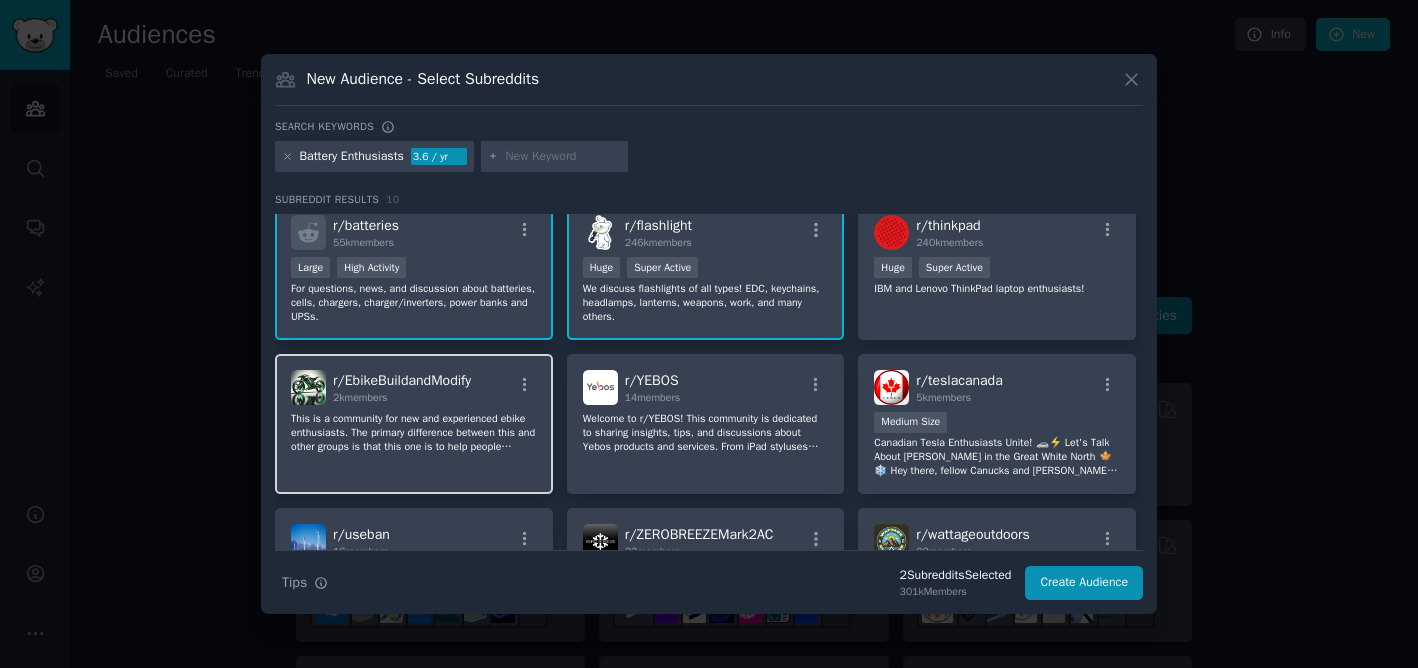 click on "r/ EbikeBuildandModify 2k  members This is a community for new and experienced ebike enthusiasts.
The primary difference between this and other groups is that this one is to help people decide, design, fix and improve their ebike.
Most of the discussion will involve ebikes that can be built for under $1000, as there are plenty that can be purchased for double that amount, but have half of the power and battery life of custom built bikes.
Thanks for checking us out. There's another great reddit called ebikes. Check them out too!" at bounding box center [414, 424] 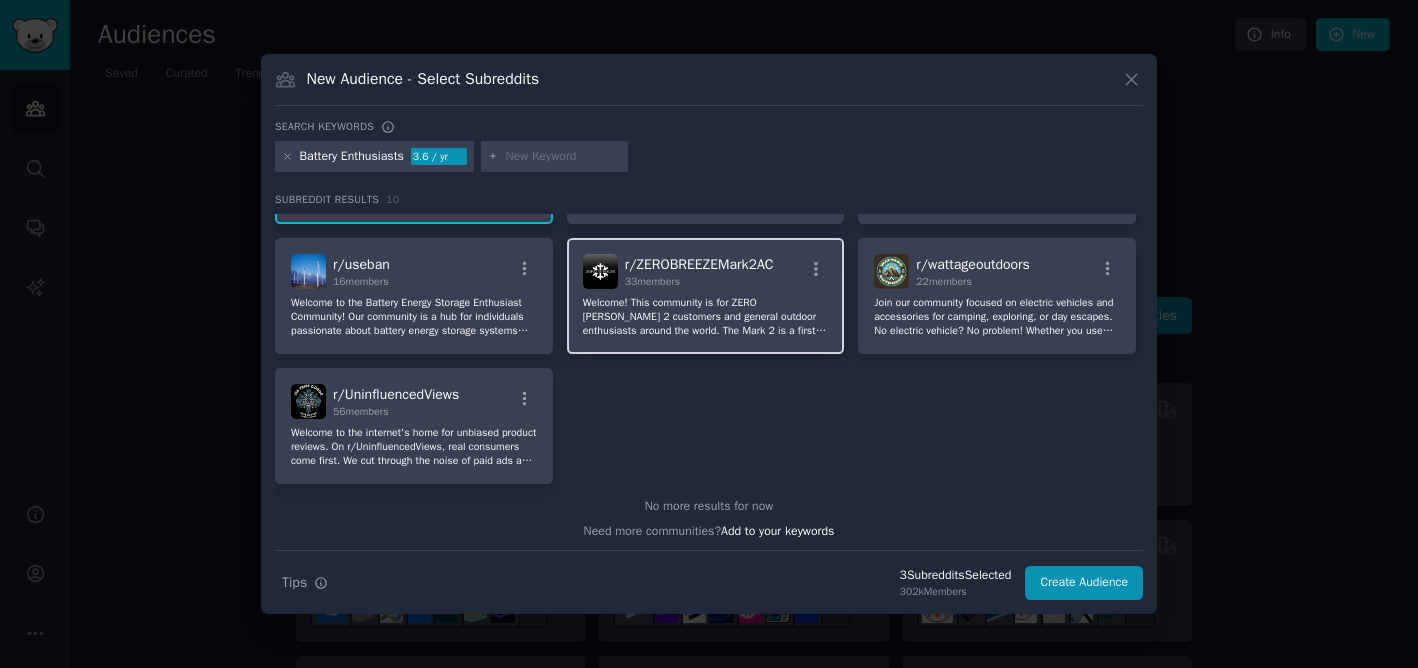 scroll, scrollTop: 289, scrollLeft: 0, axis: vertical 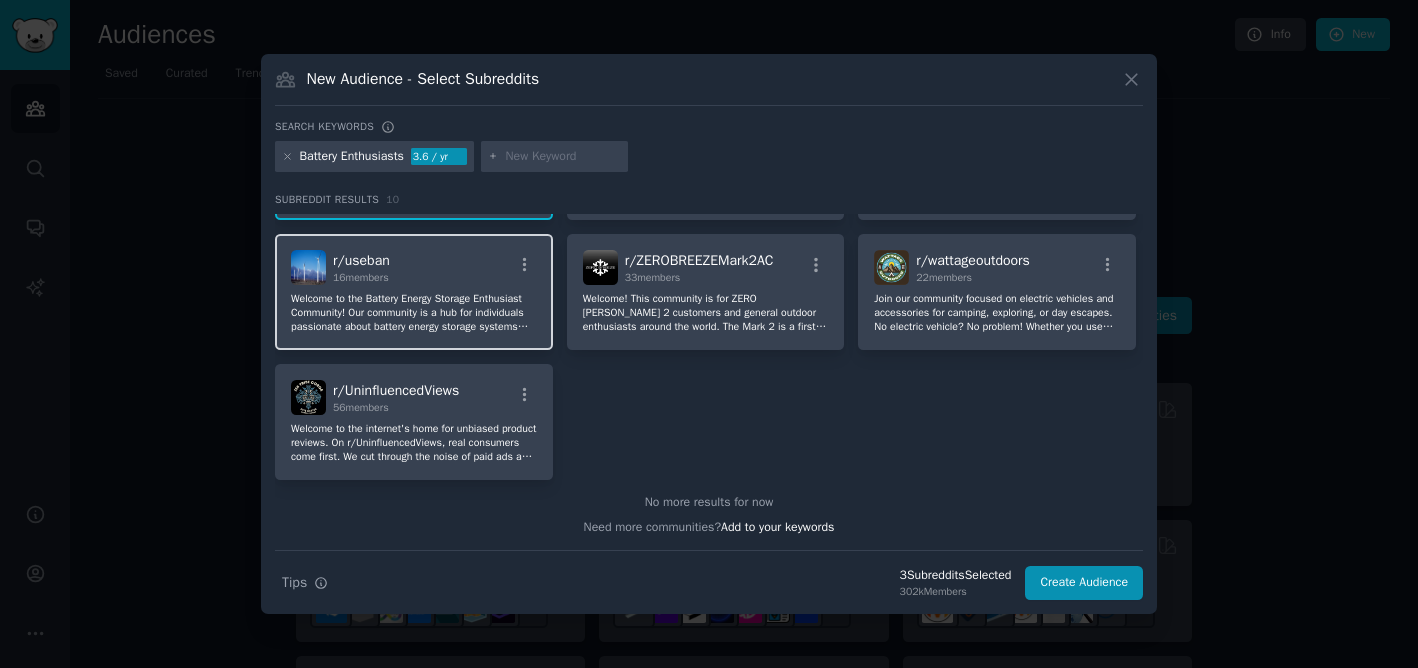 click on "Welcome to the Battery Energy Storage Enthusiast Community! Our community is a hub for individuals passionate about battery energy storage systems ([PERSON_NAME]) and their role in shaping the future of energy. Whether you're an engineer, researcher, student, or simply intrigued by the advancements in energy storage technology, you'll find a vibrant and engaging space here to share knowledge, exchange ideas, and connect with like-minded enthusiasts." 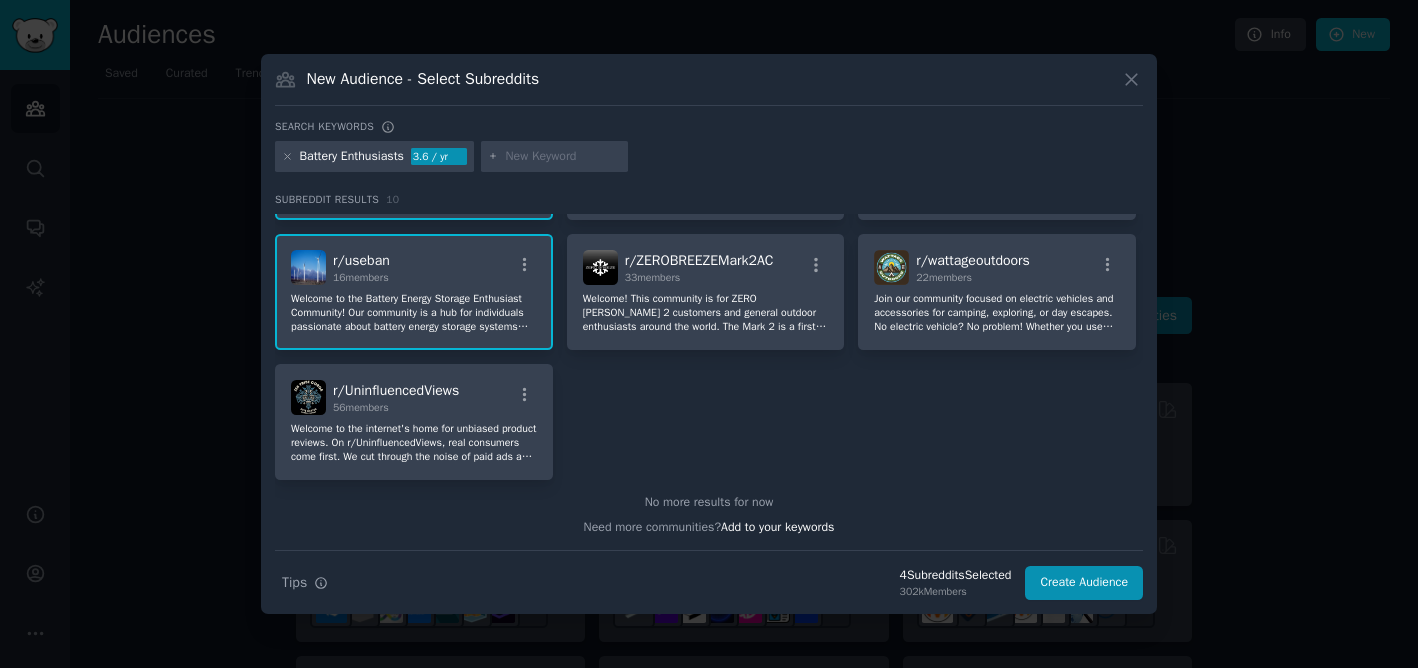 click on "Welcome to the Battery Energy Storage Enthusiast Community! Our community is a hub for individuals passionate about battery energy storage systems ([PERSON_NAME]) and their role in shaping the future of energy. Whether you're an engineer, researcher, student, or simply intrigued by the advancements in energy storage technology, you'll find a vibrant and engaging space here to share knowledge, exchange ideas, and connect with like-minded enthusiasts." 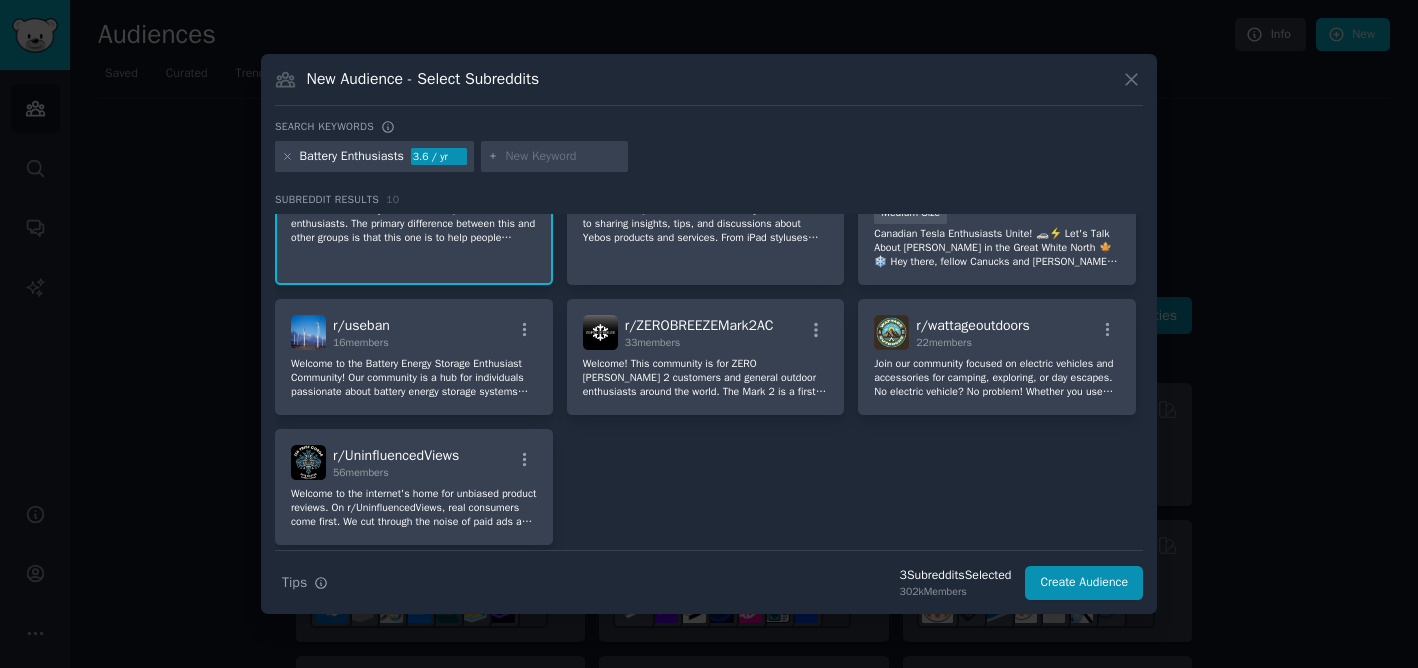 scroll, scrollTop: 0, scrollLeft: 0, axis: both 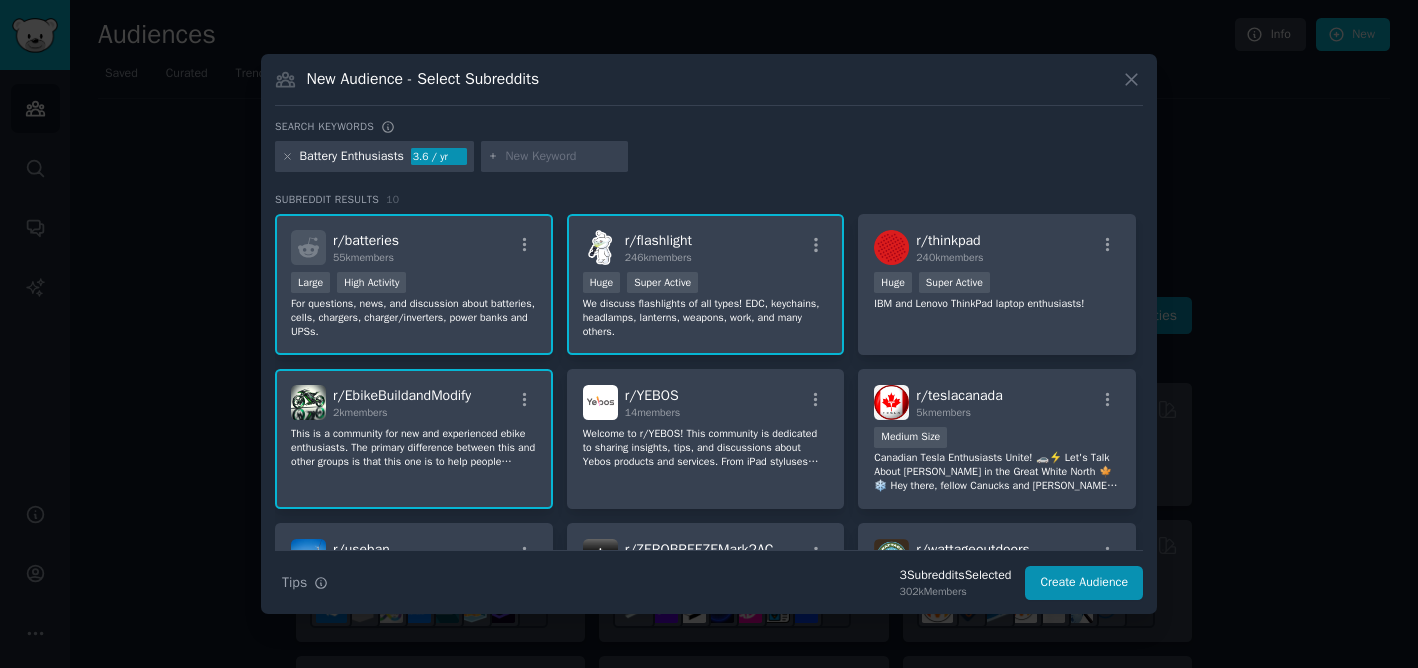 click at bounding box center (563, 157) 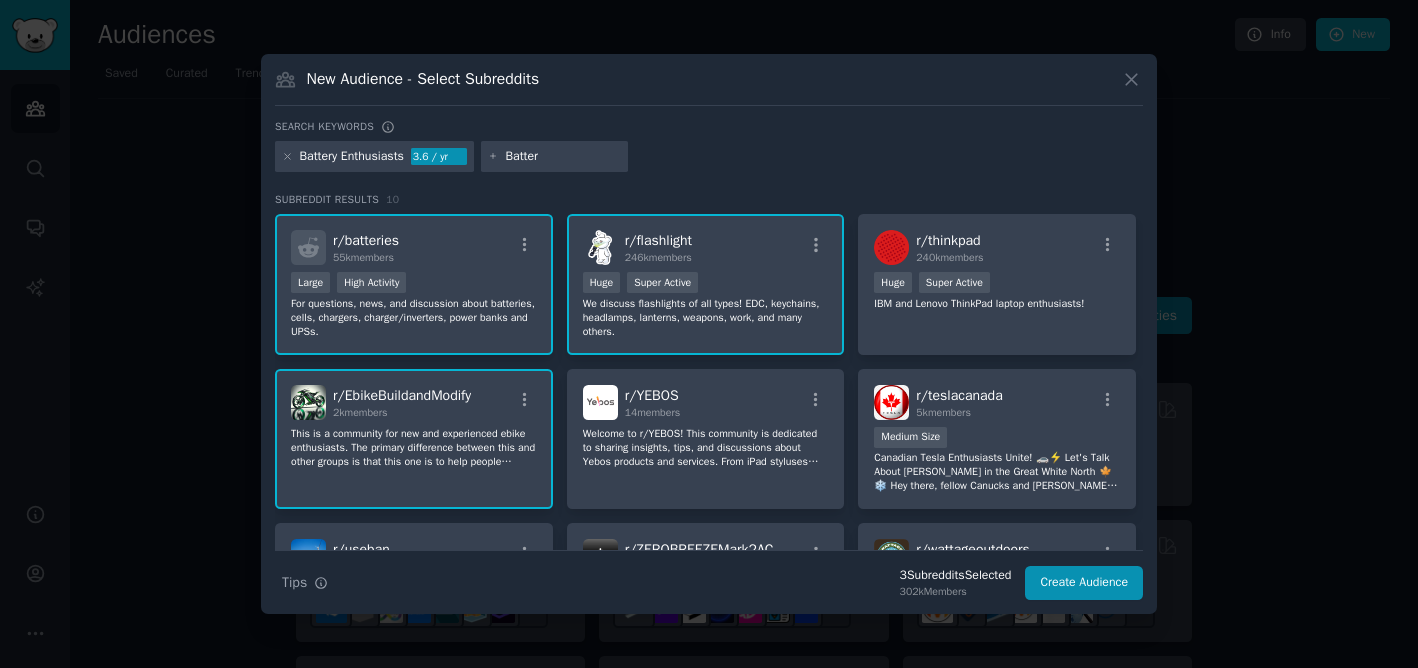 type on "Battery" 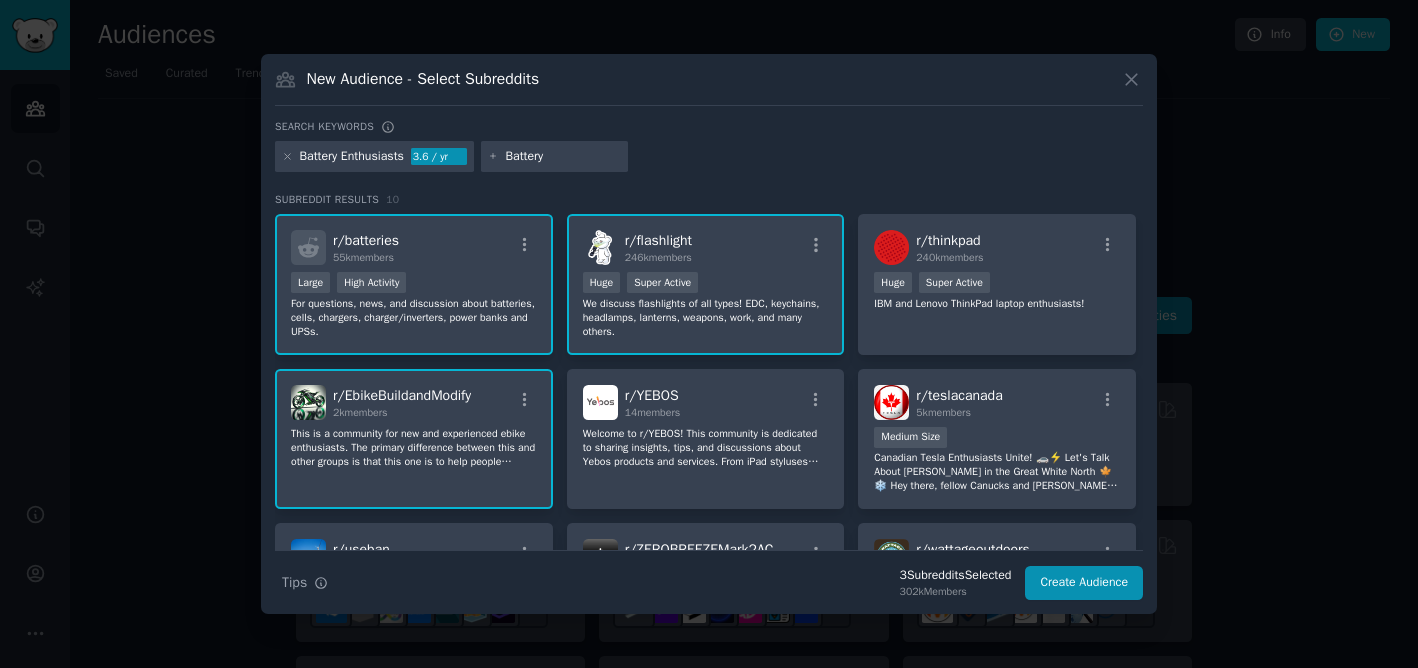 type 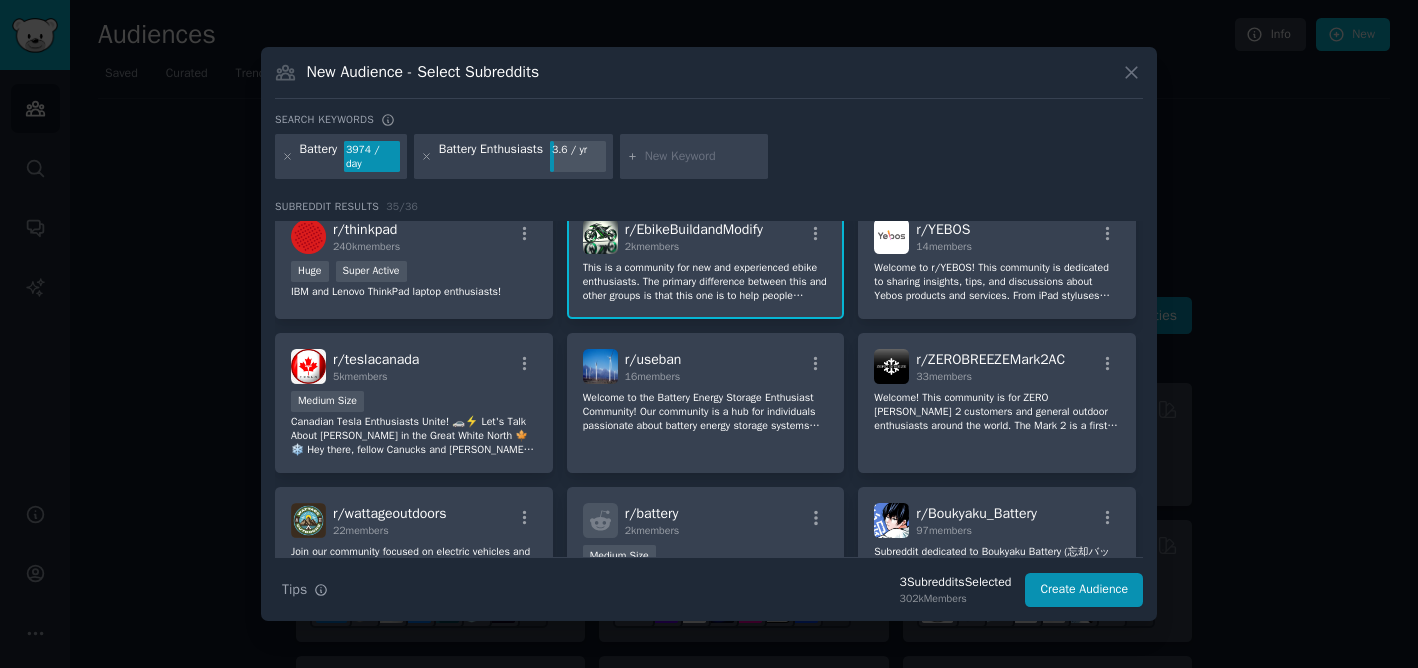 scroll, scrollTop: 0, scrollLeft: 0, axis: both 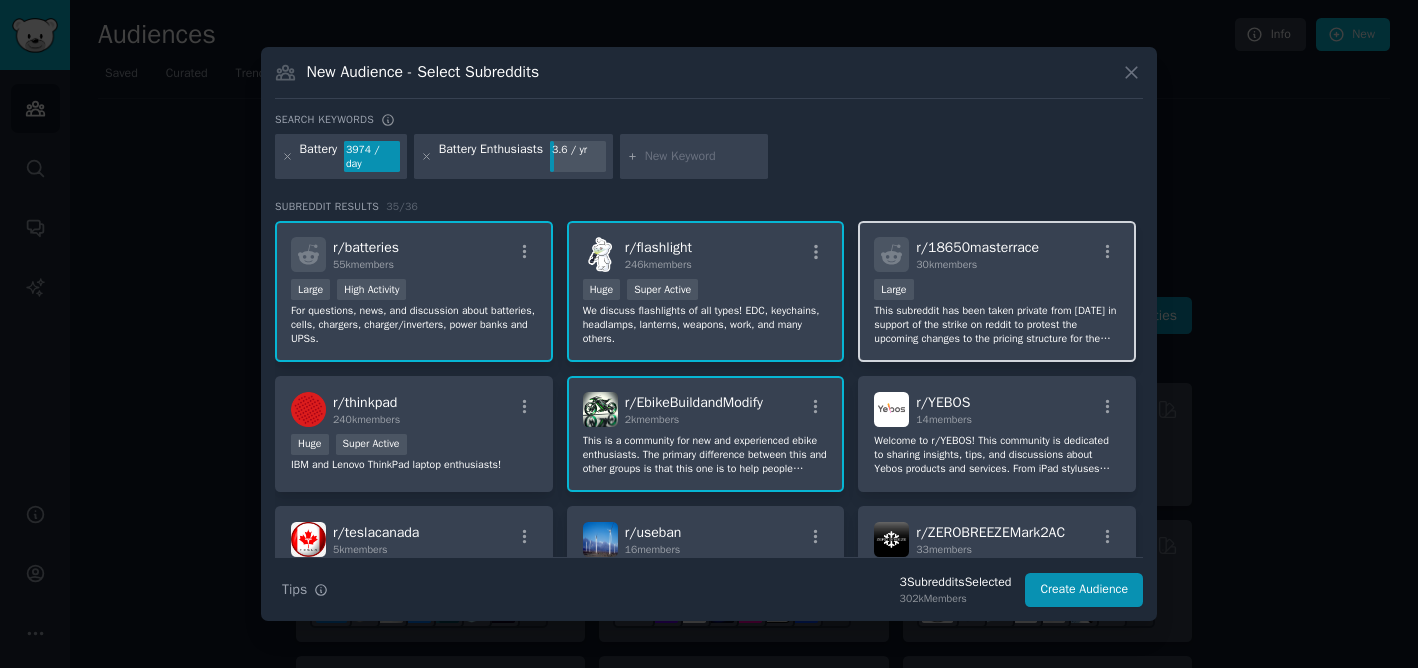 click on "30k  members" at bounding box center (977, 265) 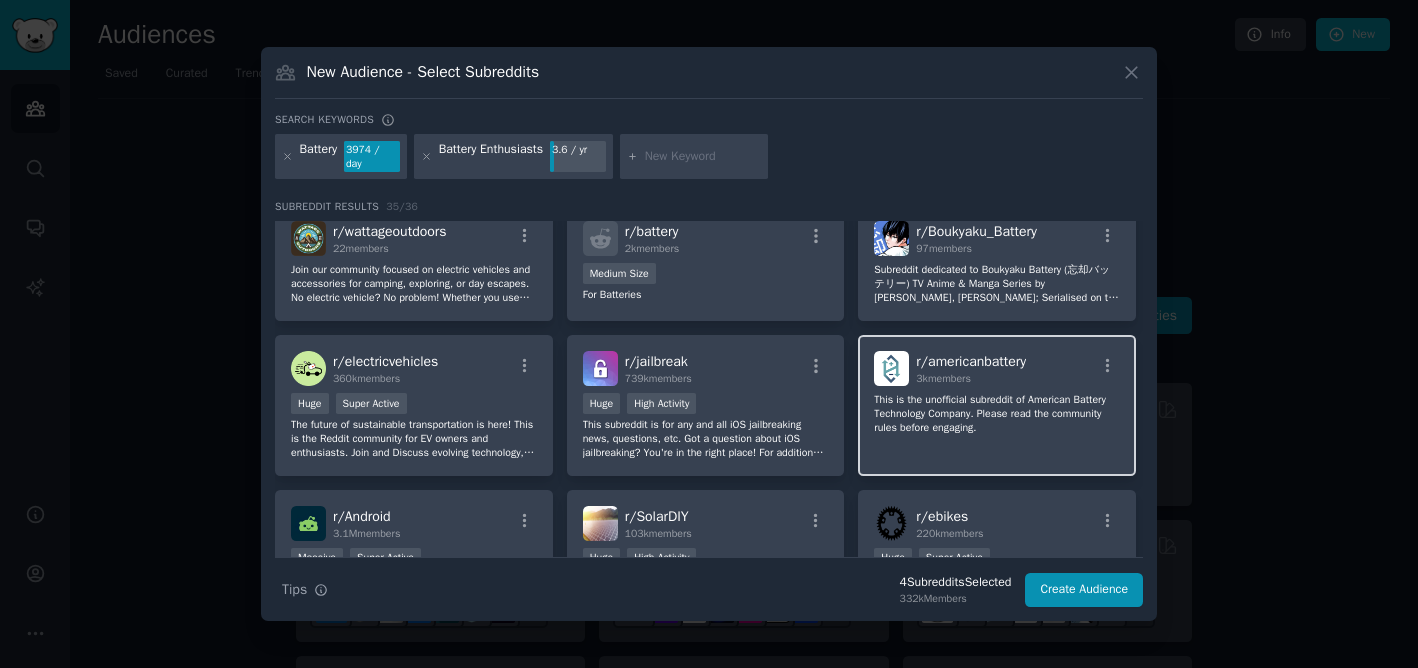 scroll, scrollTop: 434, scrollLeft: 0, axis: vertical 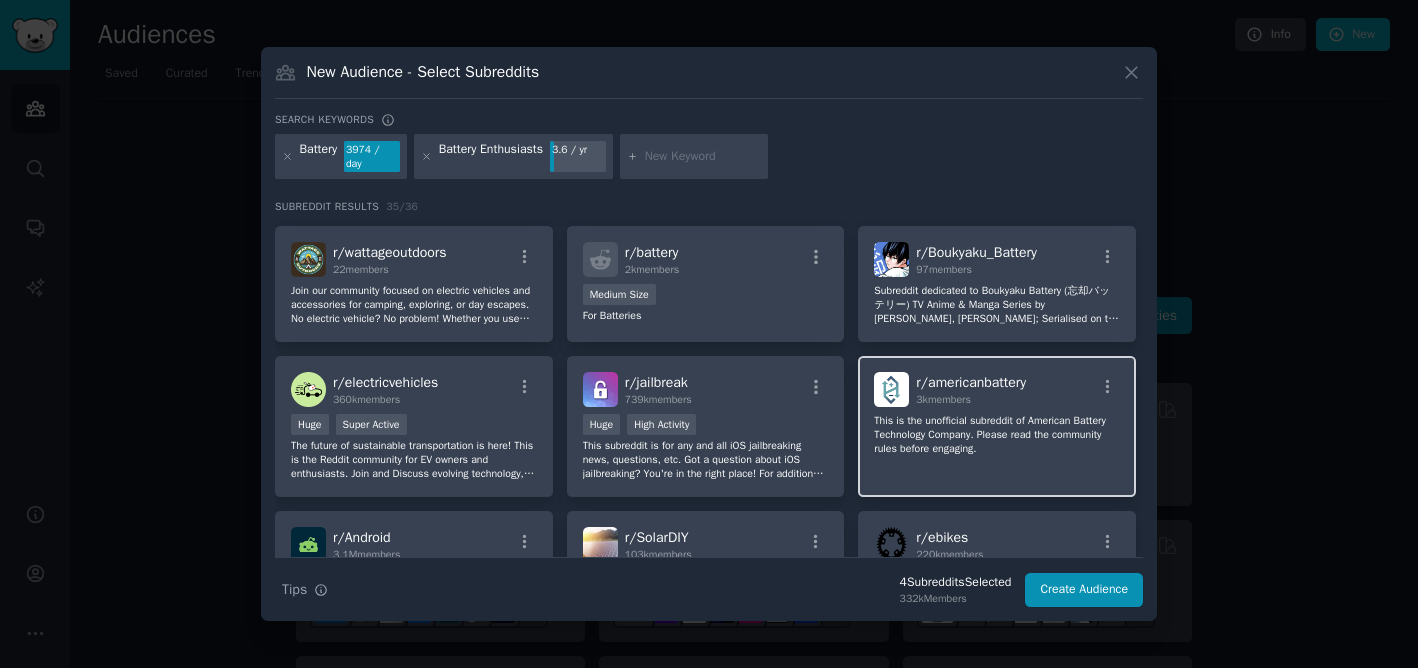click on "r/ americanbattery 3k  members This is the unofficial subreddit of American Battery Technology Company. Please read the community rules before engaging." at bounding box center (997, 426) 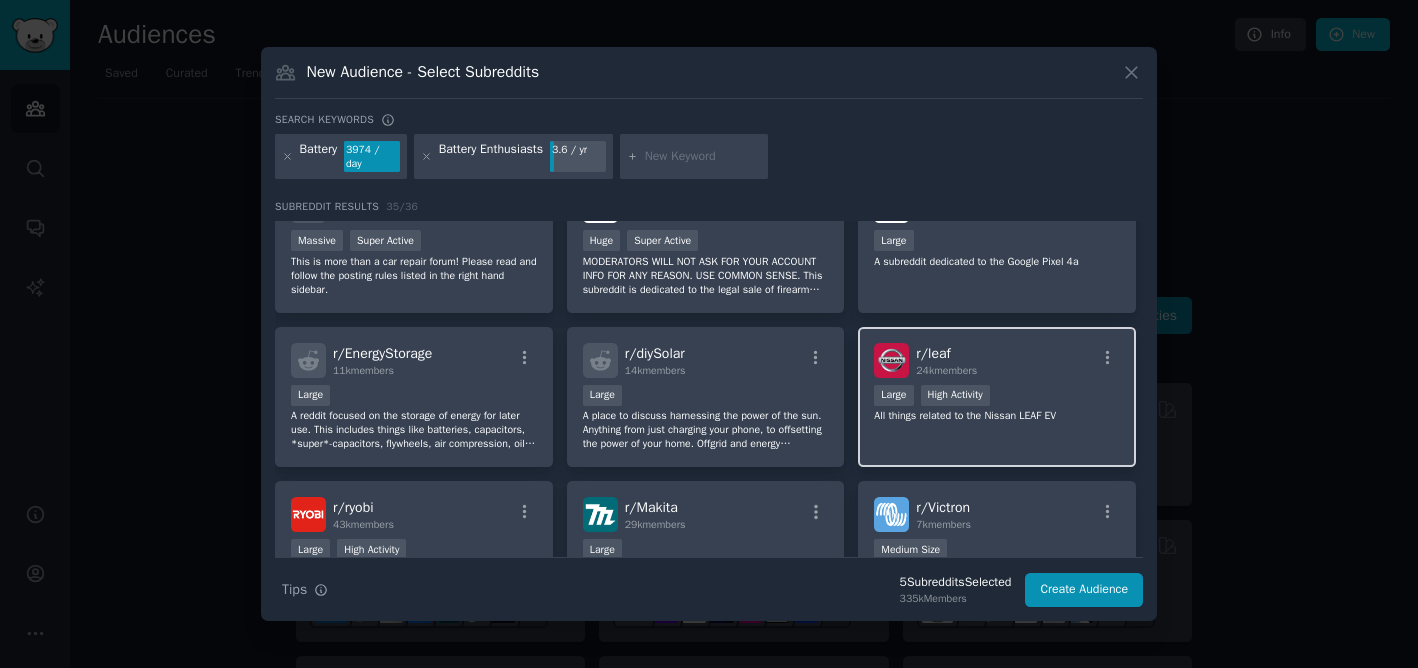 scroll, scrollTop: 928, scrollLeft: 0, axis: vertical 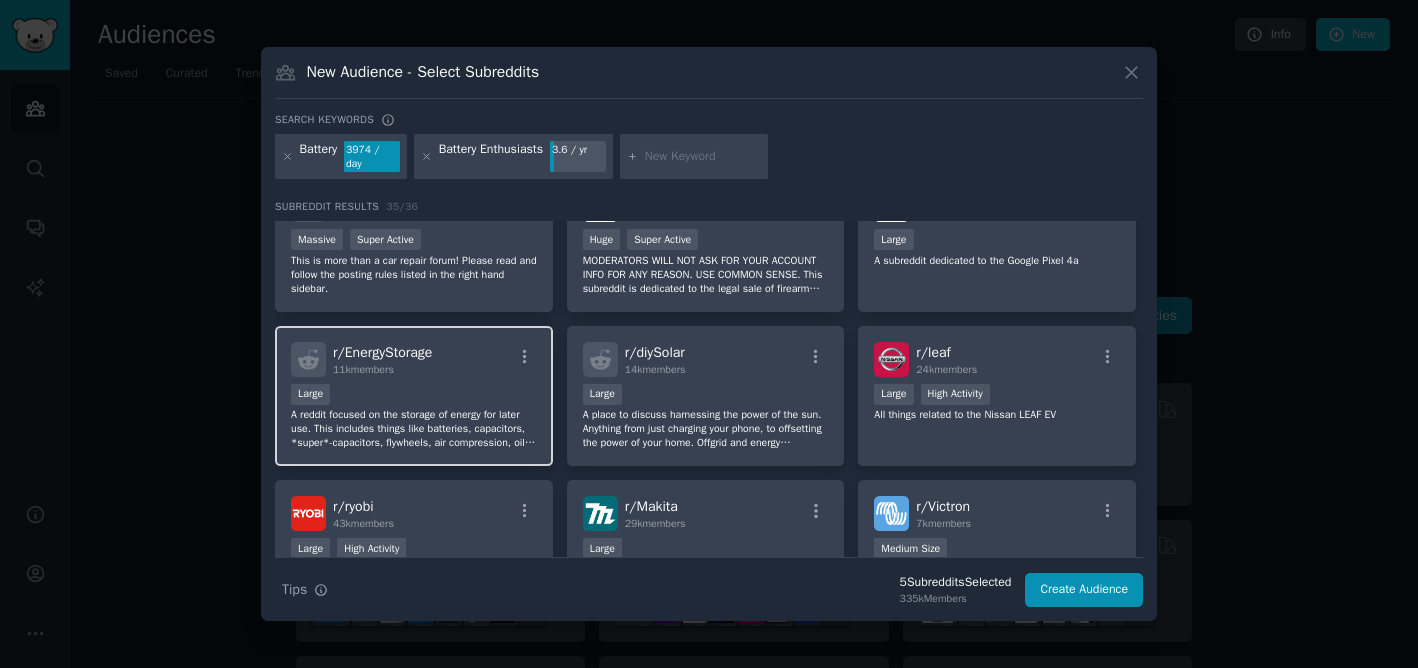 click on "Large" at bounding box center (414, 396) 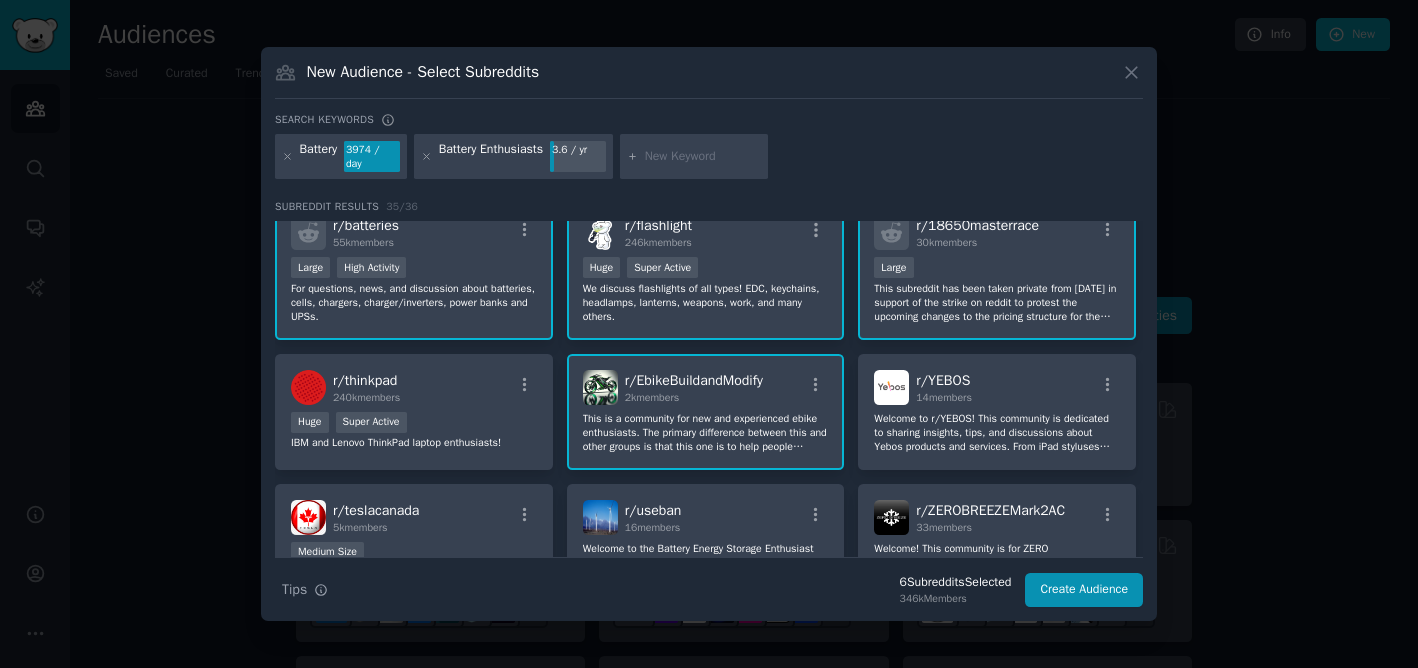 scroll, scrollTop: 0, scrollLeft: 0, axis: both 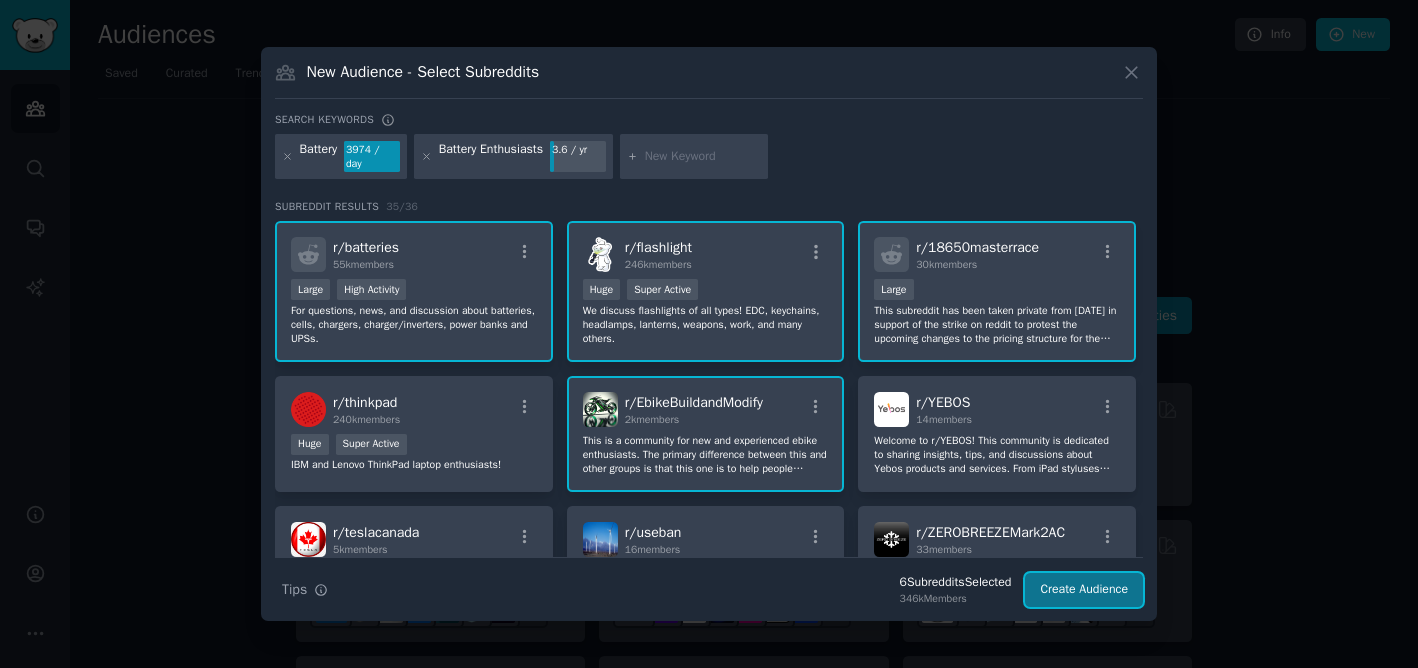 click on "Create Audience" at bounding box center [1084, 590] 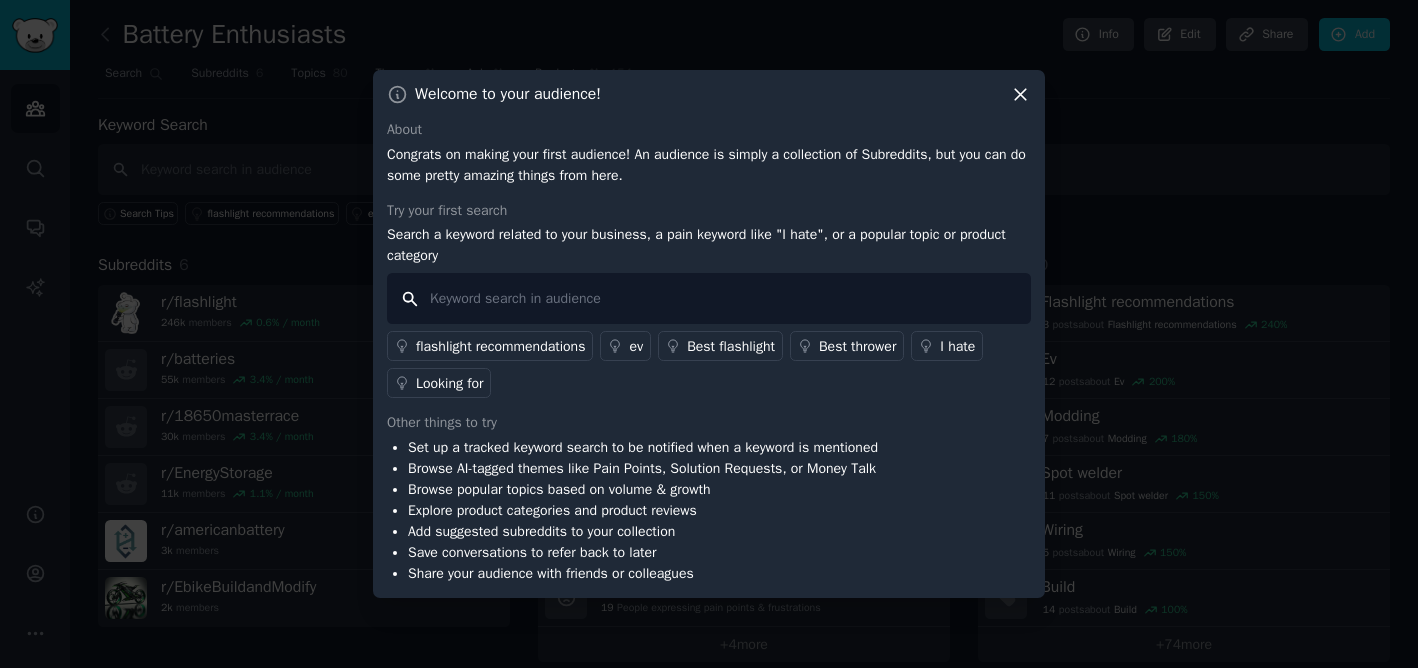 click at bounding box center (709, 298) 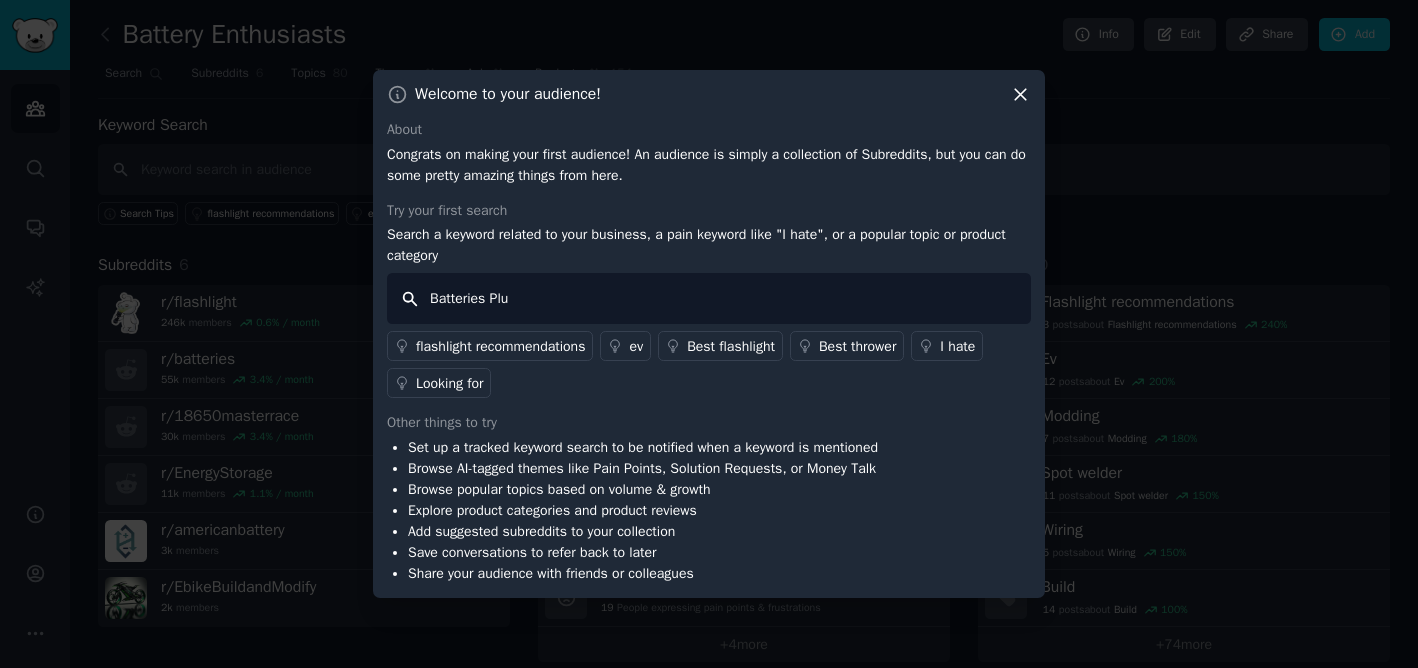 type on "Batteries Plus" 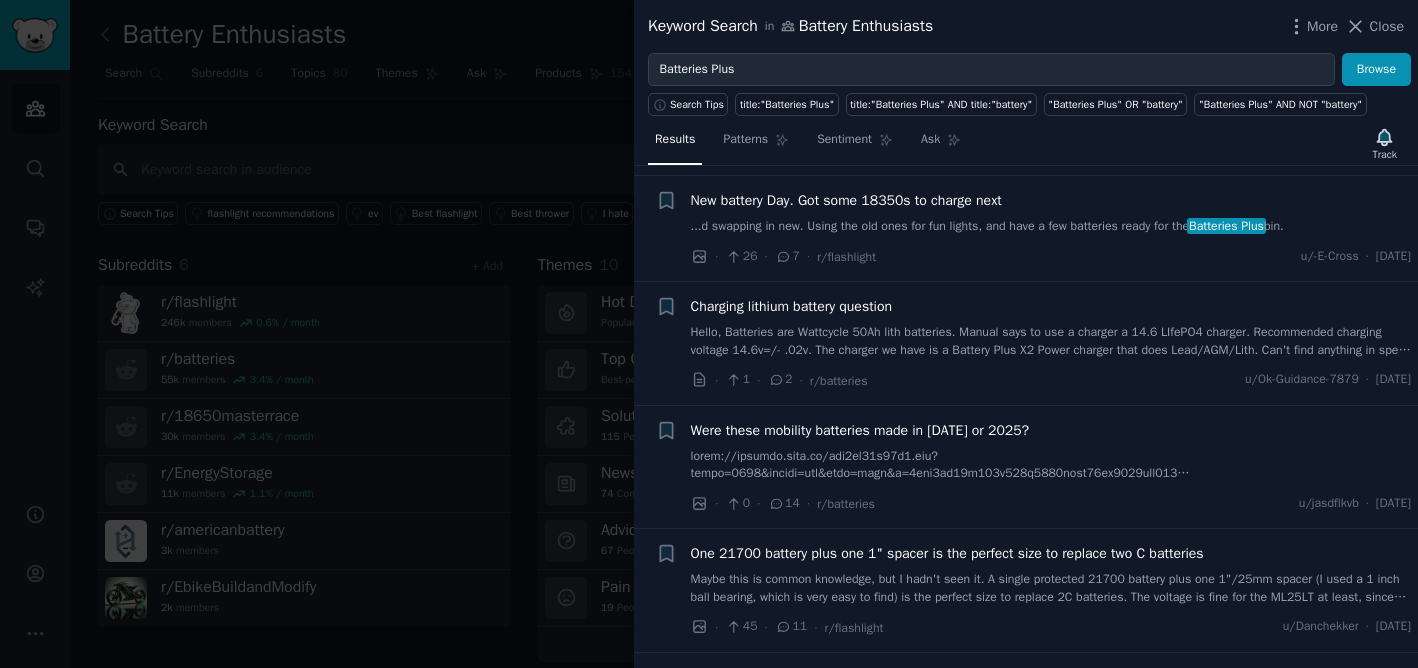 scroll, scrollTop: 0, scrollLeft: 0, axis: both 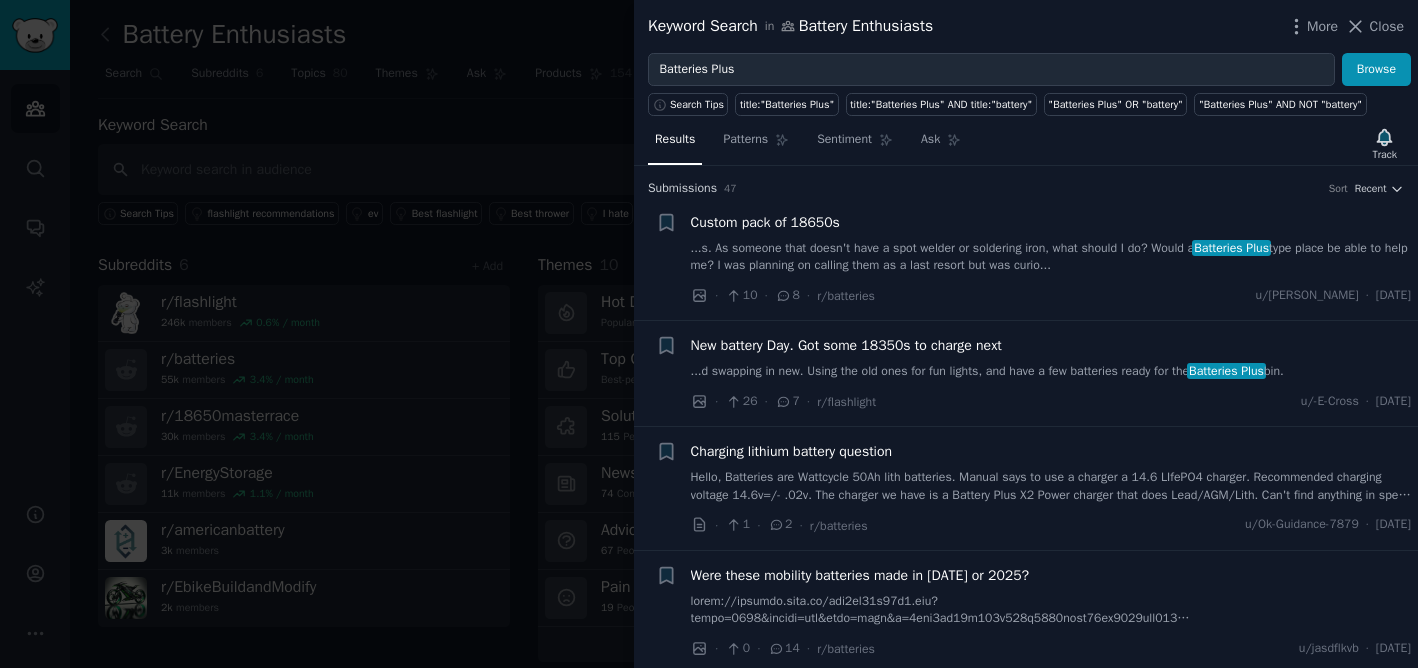 click on "...s.
As someone that doesn't have a spot welder or soldering iron, what should I do? Would a  Batteries Plus  type place be able to help me? I was planning on calling them as a last resort but was curio..." at bounding box center (1051, 257) 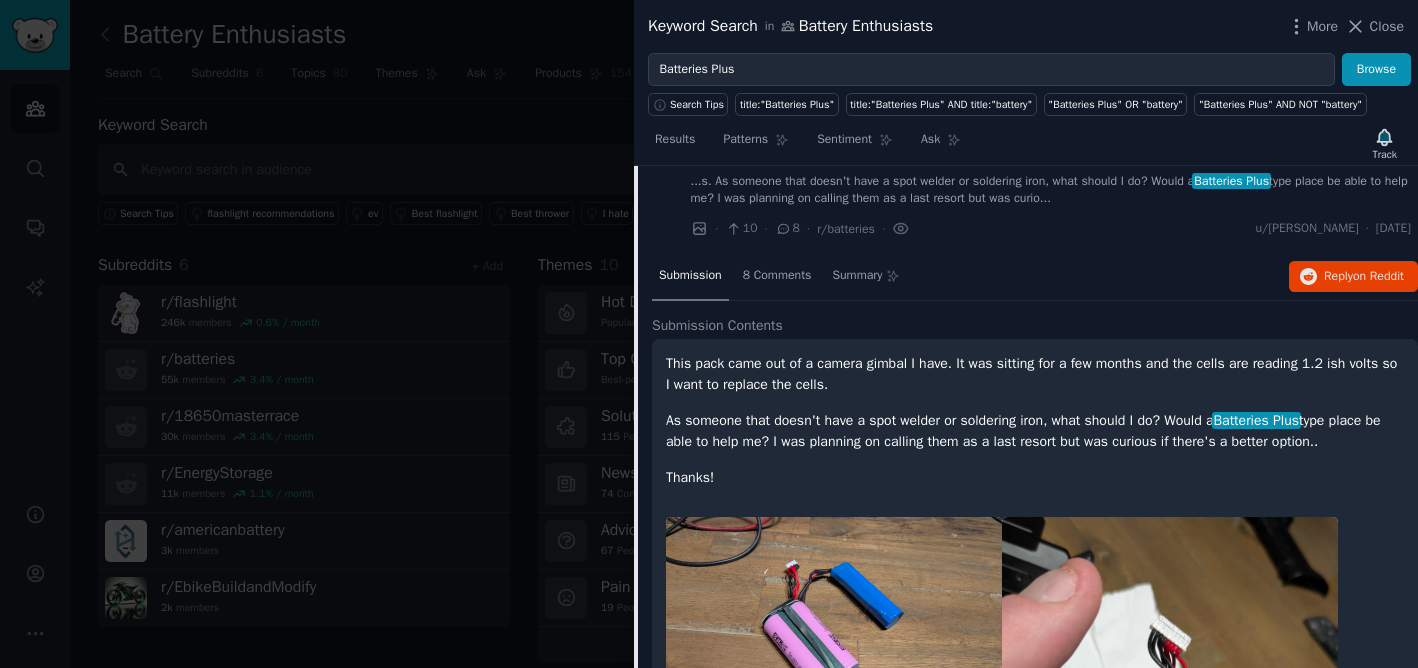 scroll, scrollTop: 63, scrollLeft: 0, axis: vertical 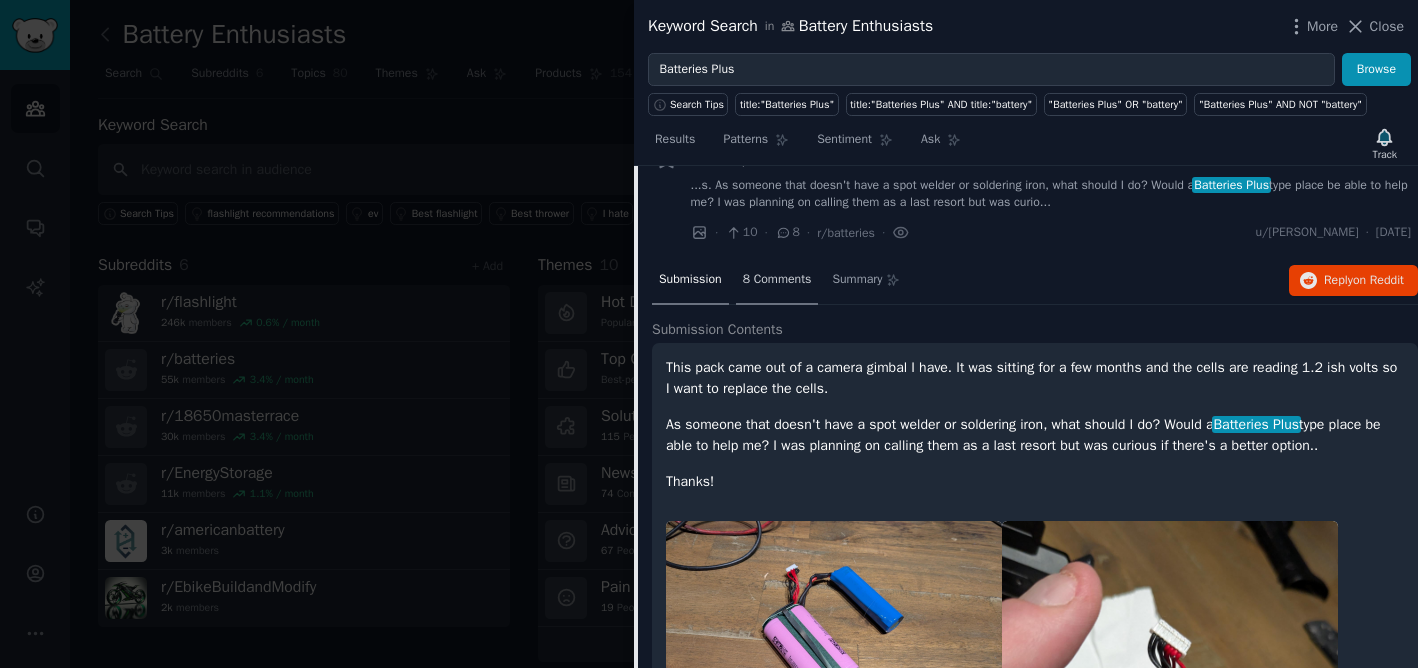 click on "8 Comments" at bounding box center [777, 281] 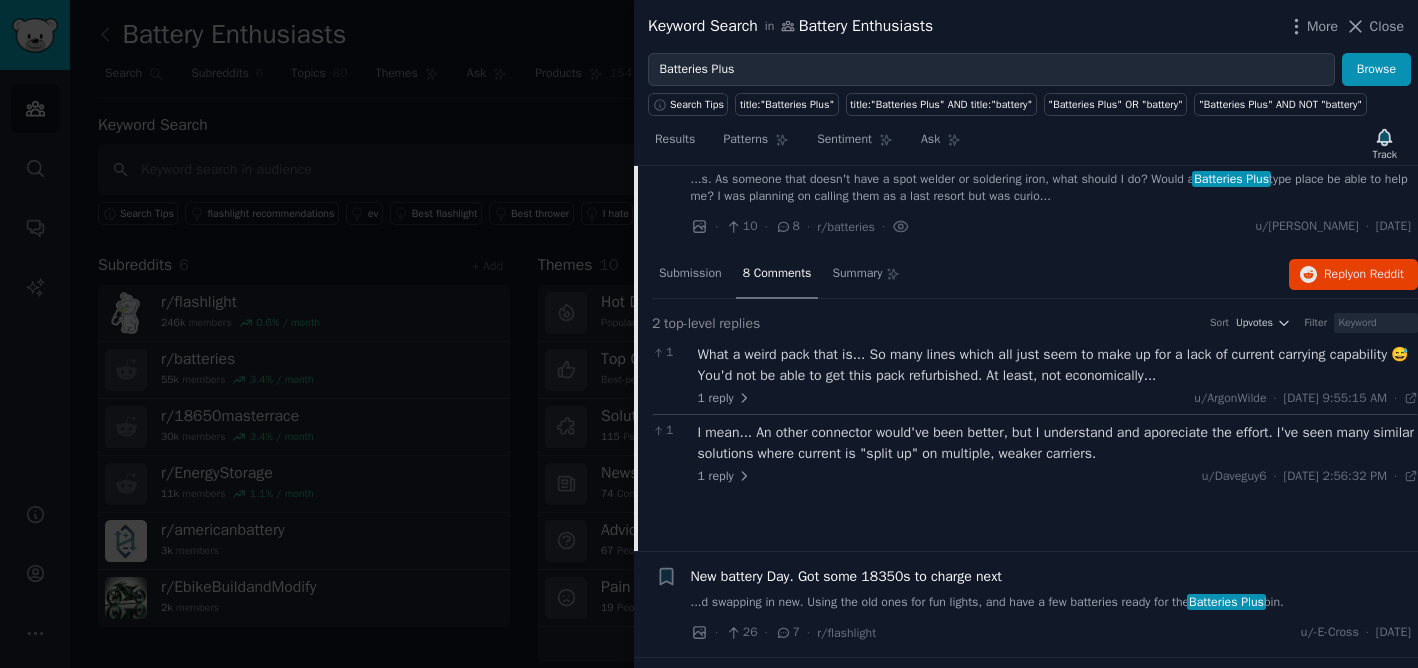 scroll, scrollTop: 0, scrollLeft: 0, axis: both 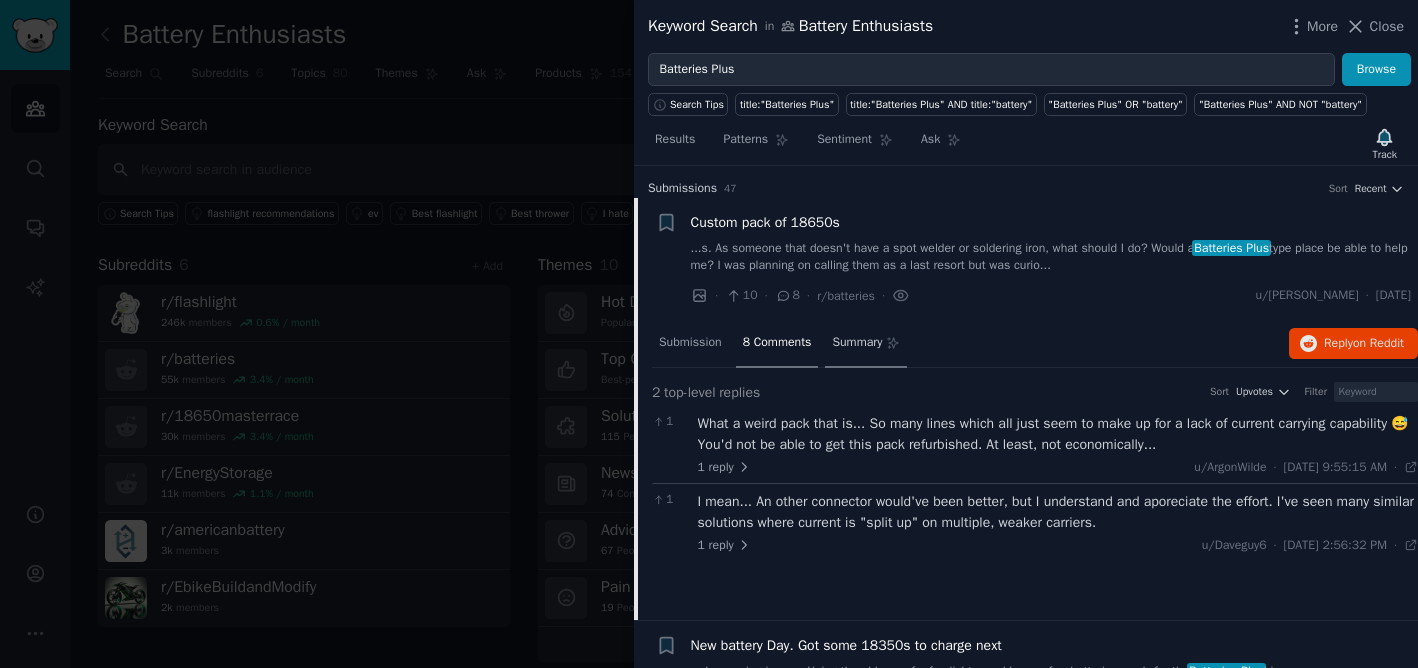 click on "Summary" at bounding box center [865, 344] 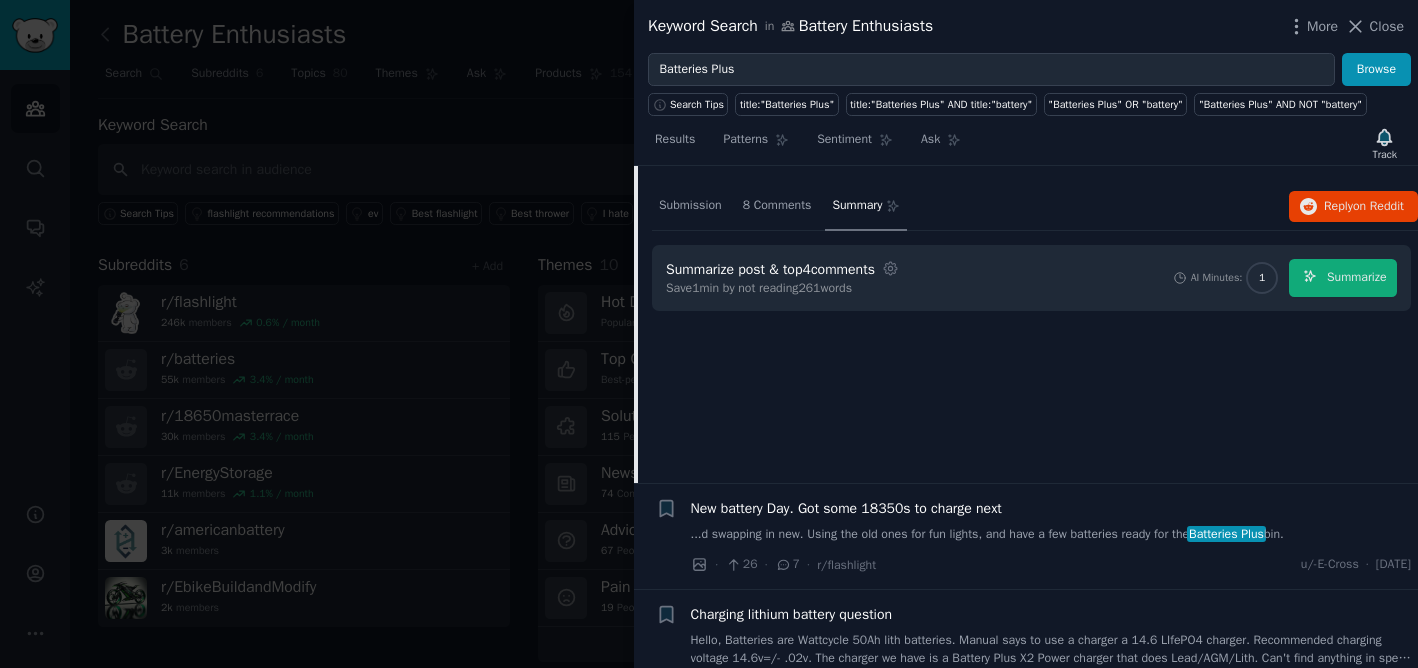 scroll, scrollTop: 102, scrollLeft: 0, axis: vertical 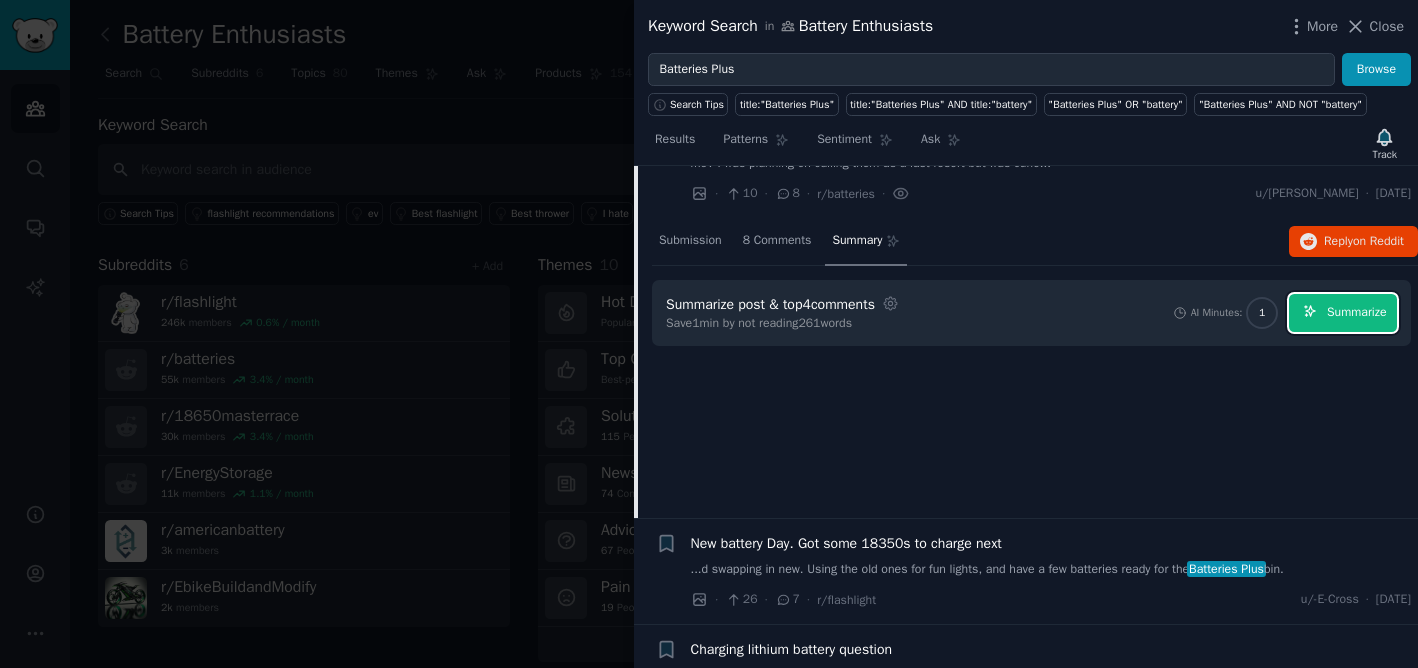 click on "Summarize" at bounding box center [1356, 313] 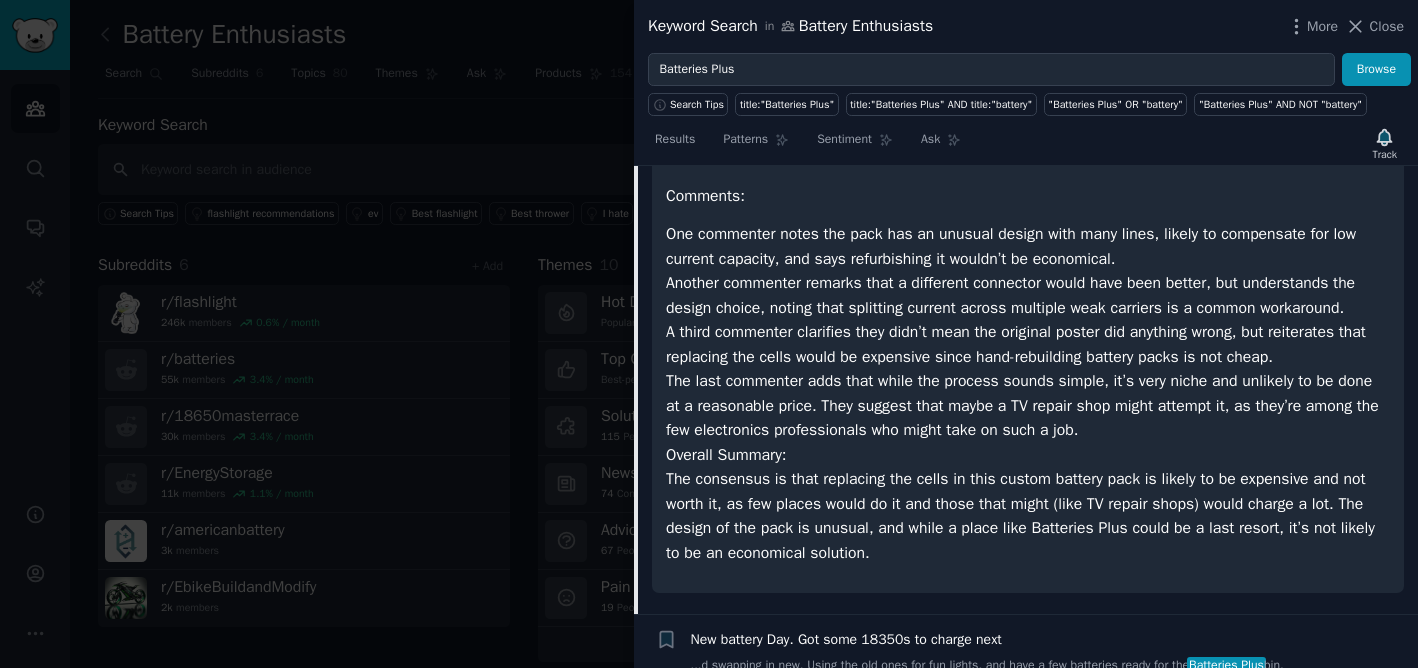 scroll, scrollTop: 453, scrollLeft: 0, axis: vertical 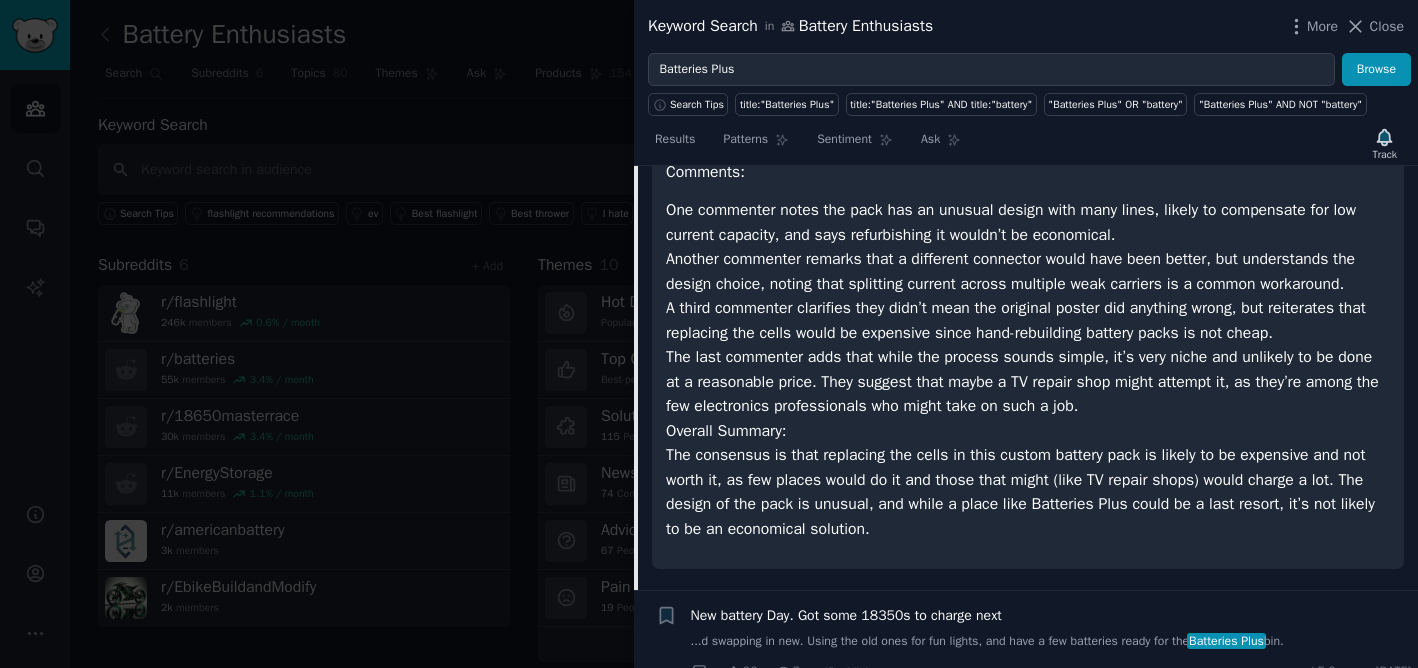 click on "Results Patterns Sentiment Ask Track" at bounding box center (1026, 144) 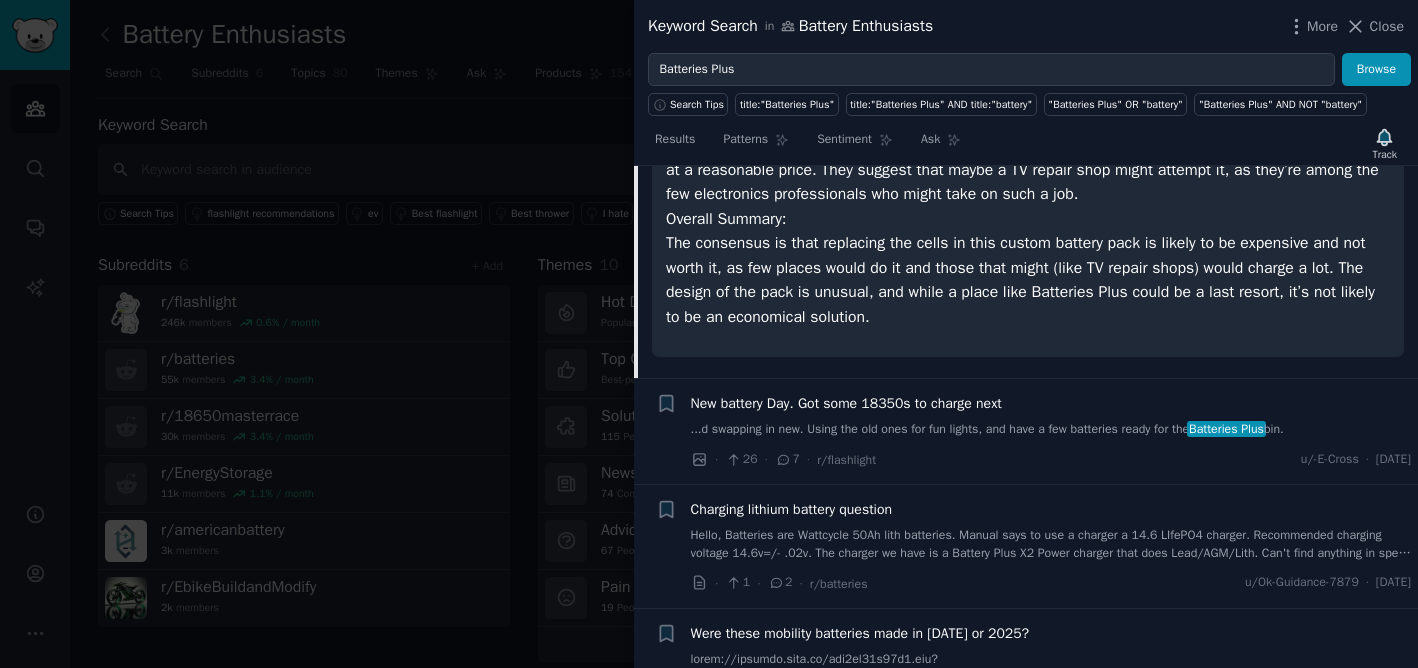 click on "...d swapping in new. Using the old ones for fun lights, and have a few batteries ready for the  Batteries Plus  bin." at bounding box center (1051, 430) 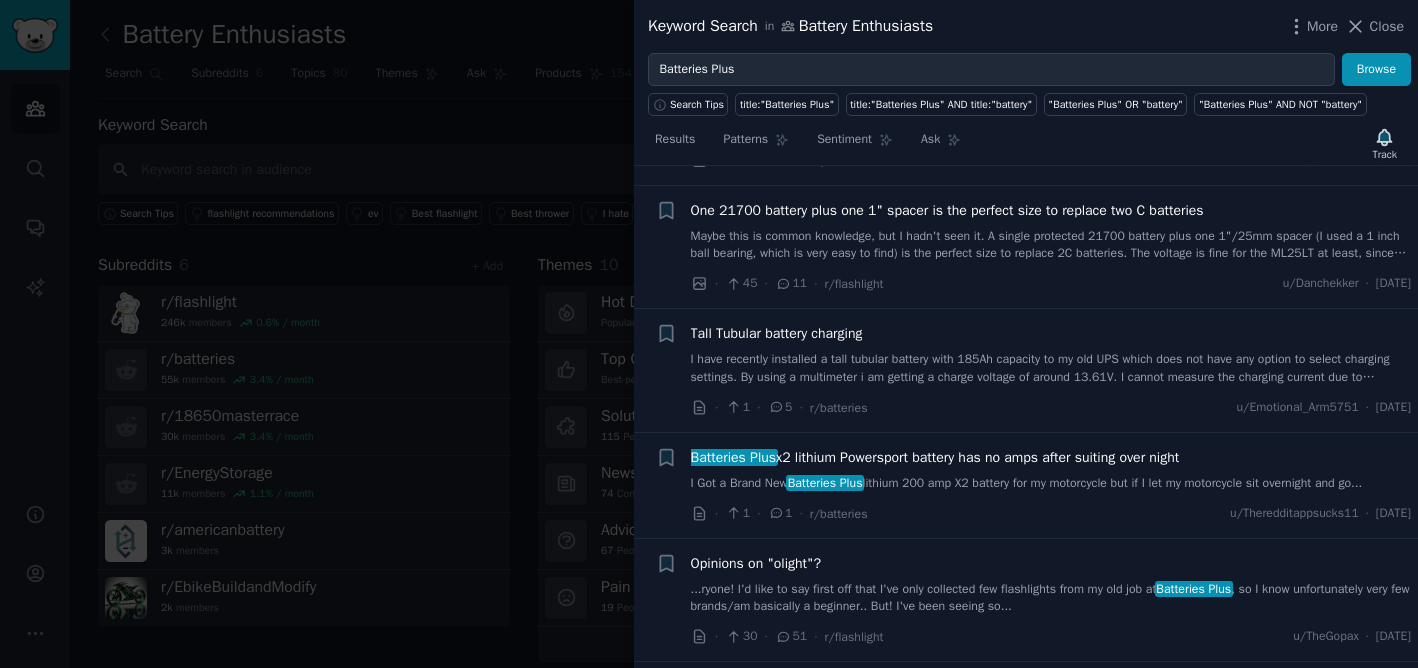 scroll, scrollTop: 998, scrollLeft: 0, axis: vertical 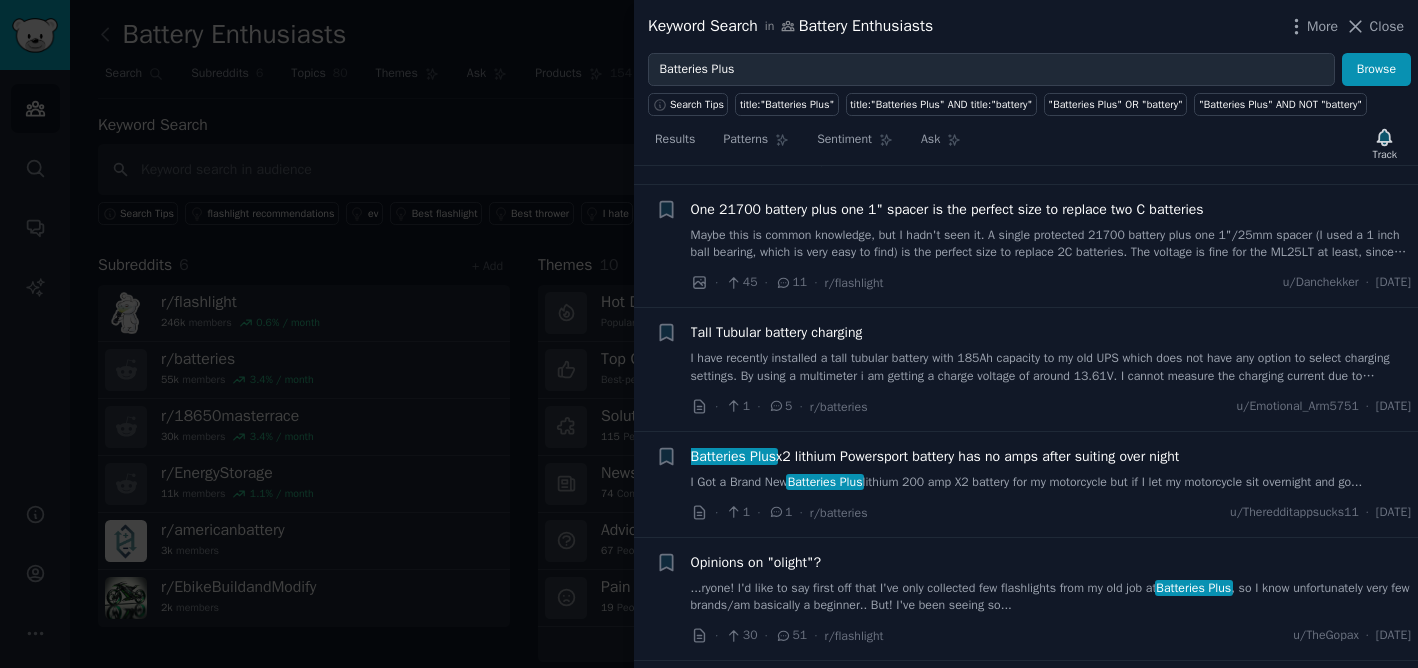 click on "Batteries Plus  x2 lithium Powersport battery has no amps after suiting over night" at bounding box center (935, 456) 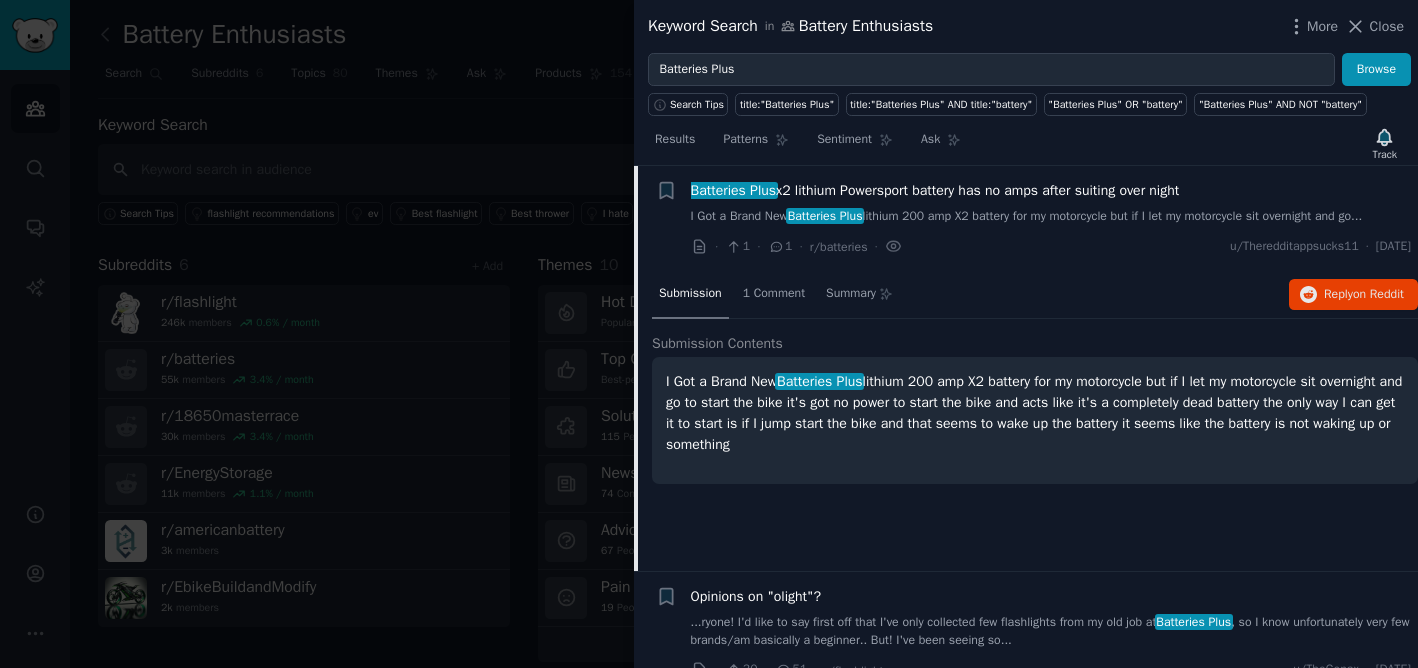 scroll, scrollTop: 600, scrollLeft: 0, axis: vertical 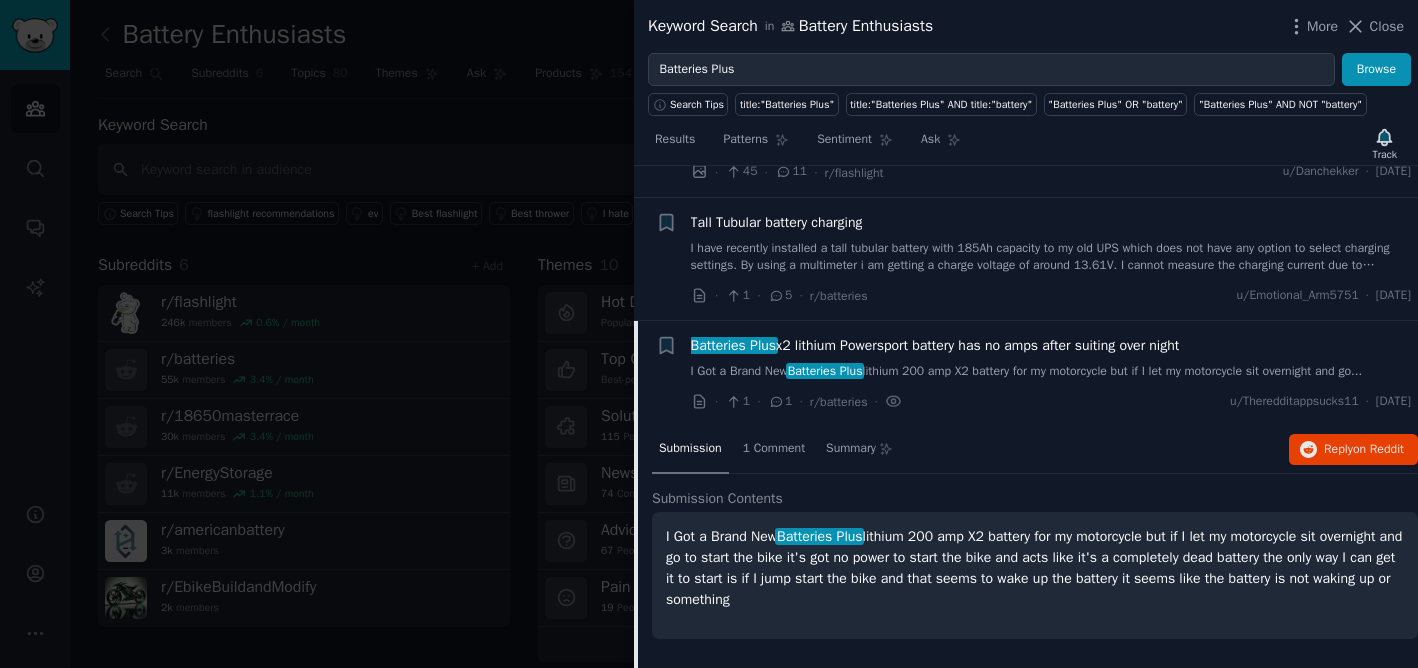 click on "I have recently installed a tall tubular battery with 185Ah capacity to my old UPS which does not have any option to select charging settings. By using a multimeter i am getting a charge voltage of around 13.61V. I cannot measure the charging current due to multimeter limitations.
My question is will it work fine longterm as the major decision factor to choose tall tubular this time was because of its prolonged lifetime compared to conventional lead acid batteries. Plus there is a lot of speculation in my country regarding this making it difficult to install tall tubular batteries and going for conventional ones as long as home ups inverter usage is concerned" at bounding box center [1051, 257] 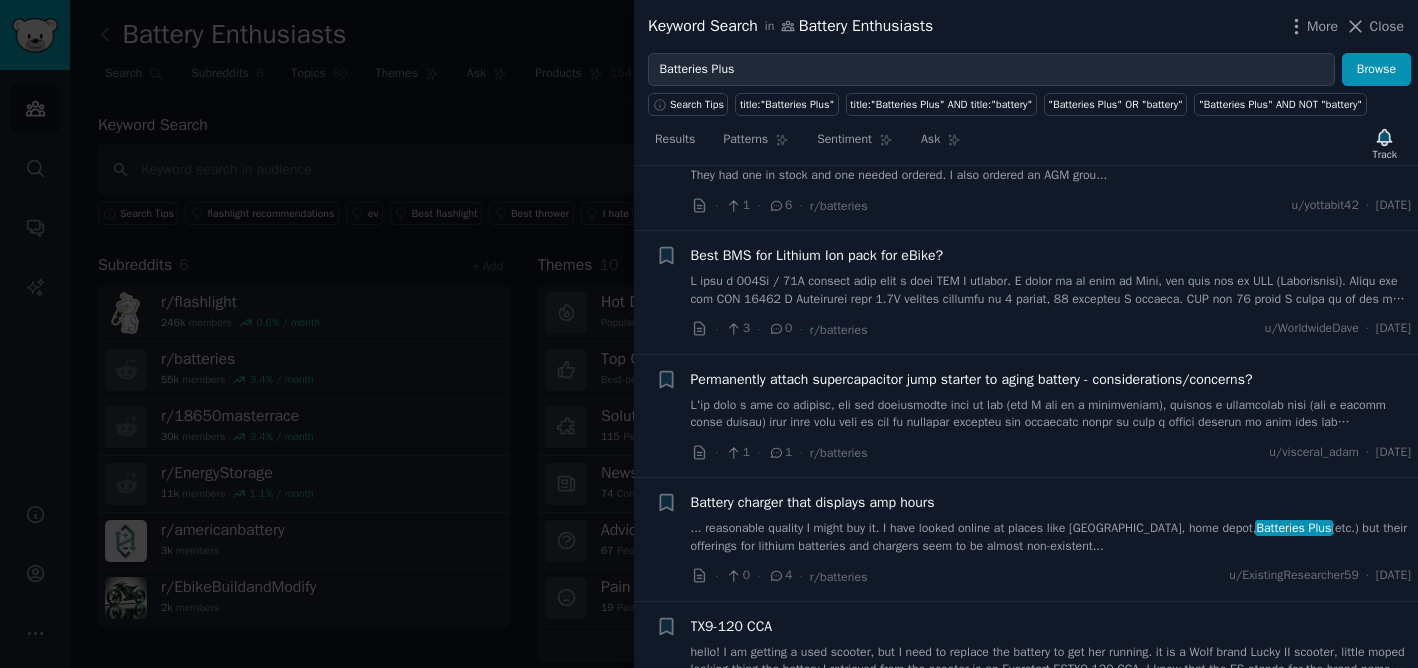 scroll, scrollTop: 1344, scrollLeft: 0, axis: vertical 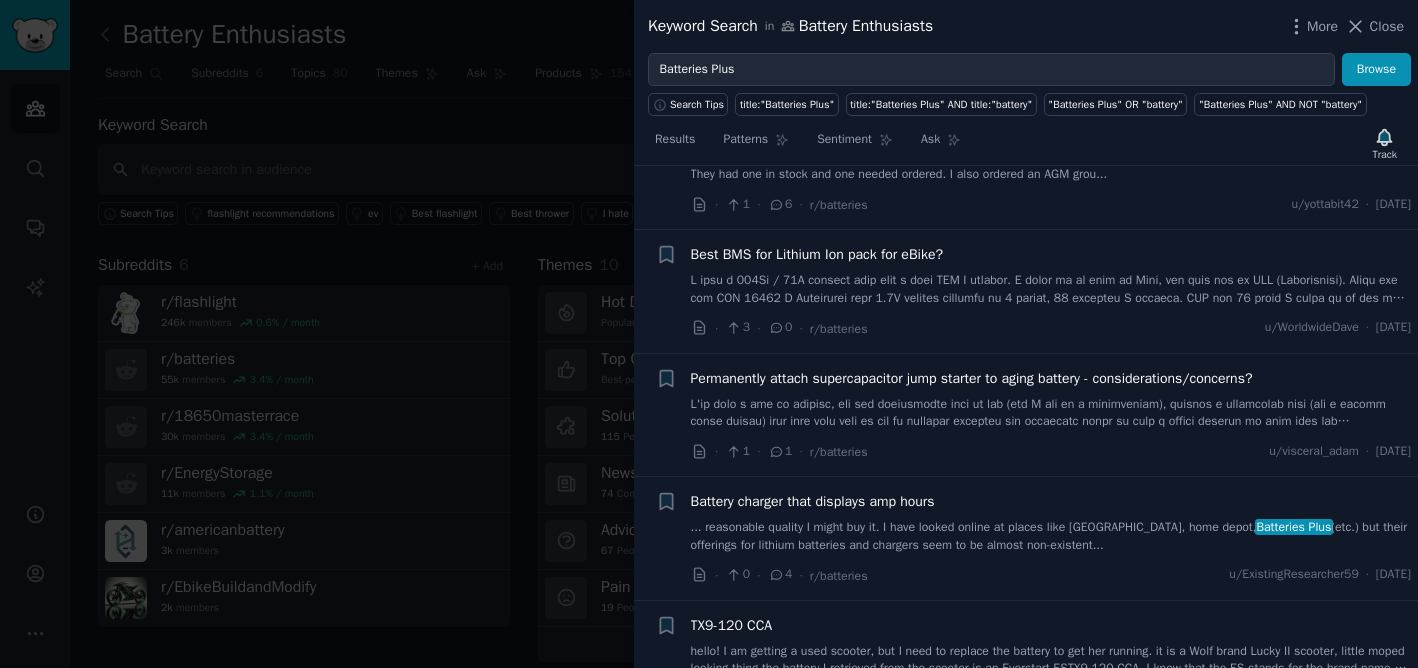 click on "... reasonable quality I might buy it. I have looked online at places like Menards, home depot,  Batteries Plus  (etc.) but their offerings for lithium batteries and chargers seem to be almost non-existent..." at bounding box center (1051, 536) 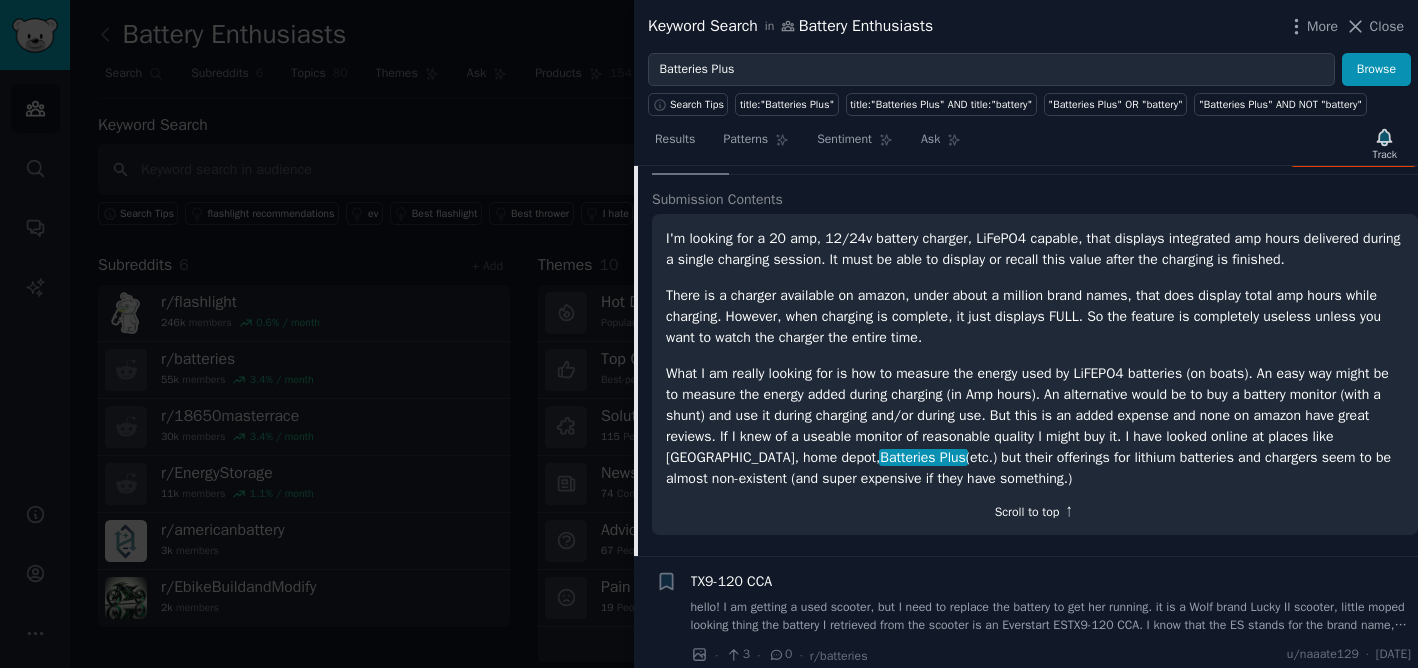 scroll, scrollTop: 1520, scrollLeft: 0, axis: vertical 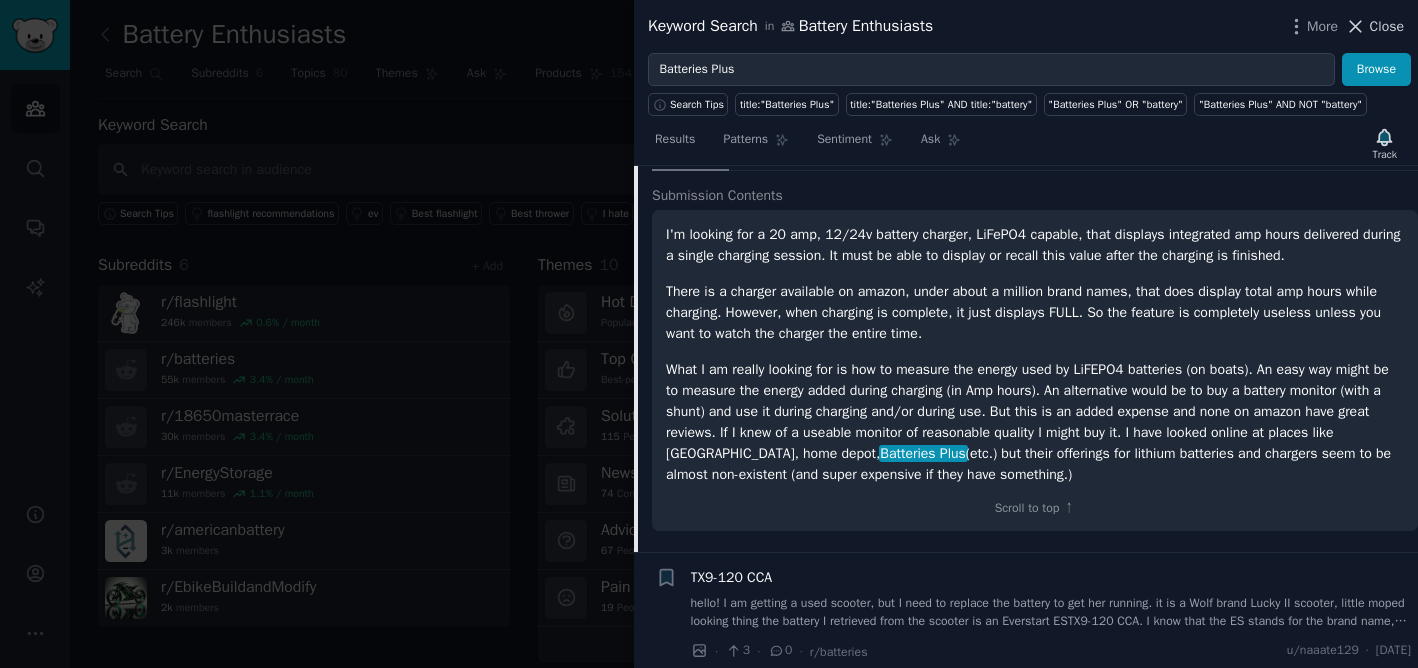 click 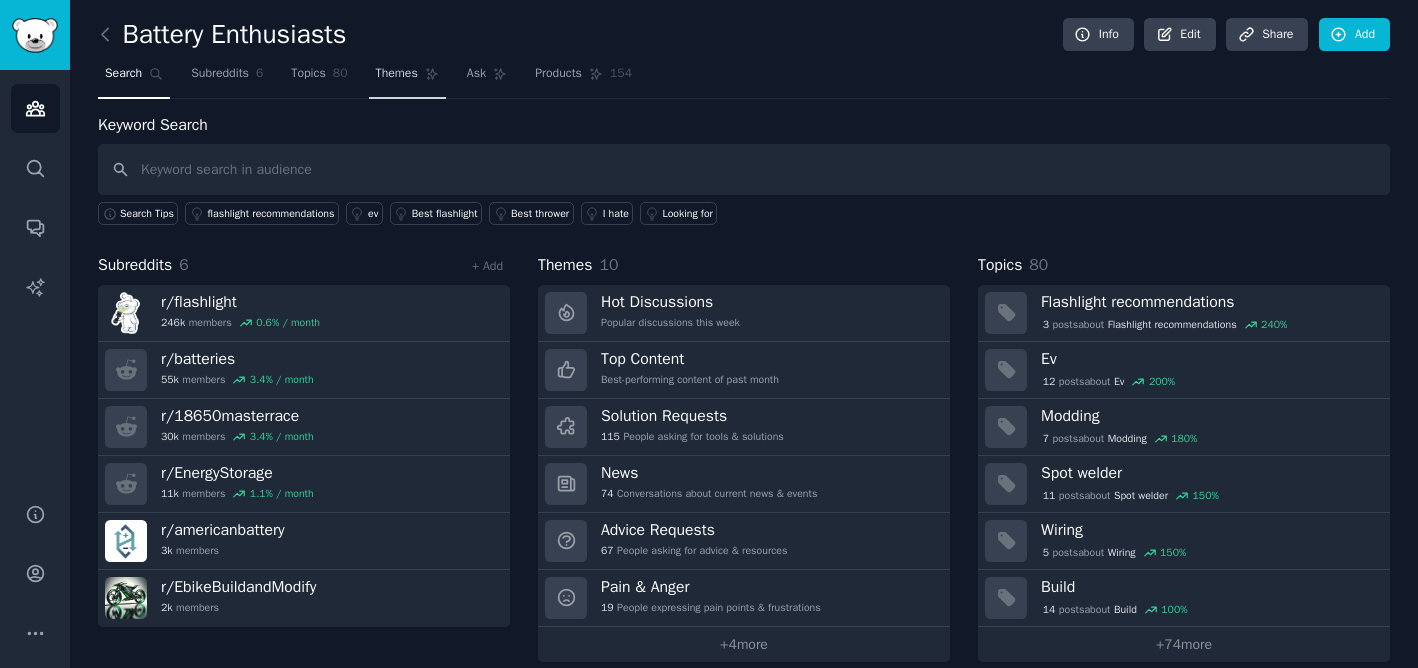 click on "Themes" at bounding box center (397, 74) 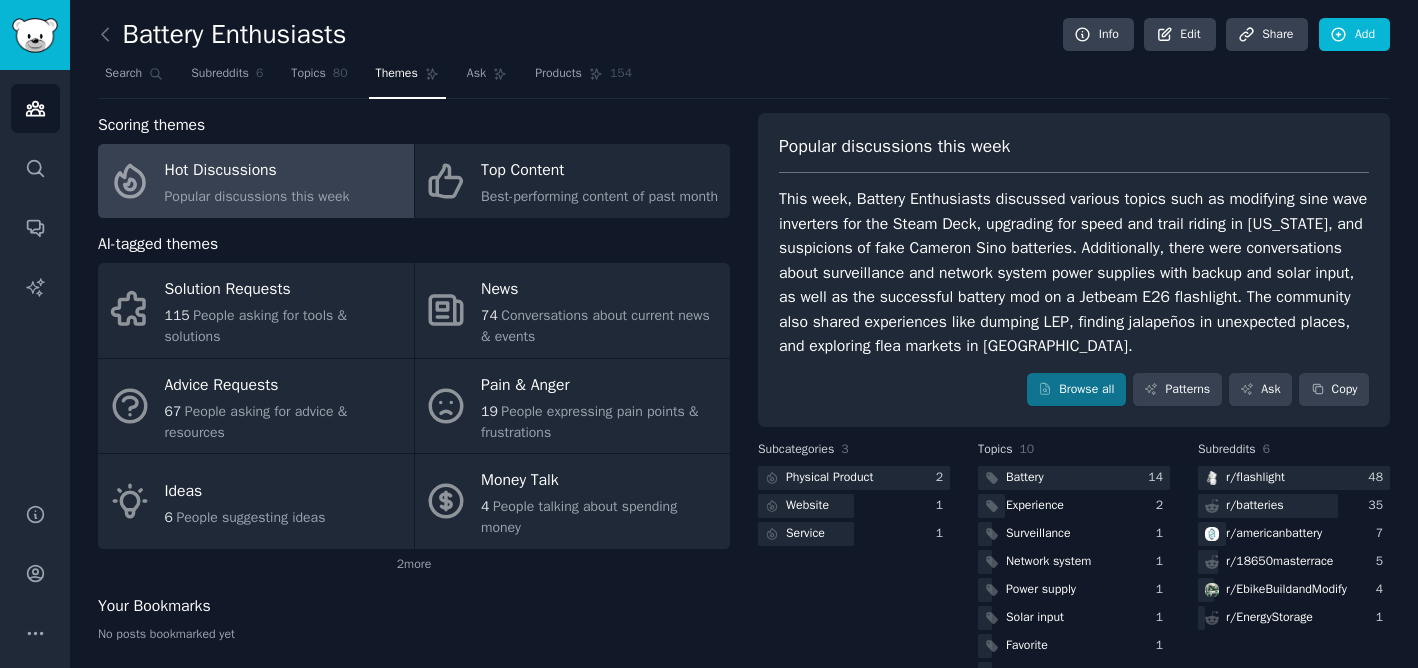 click on "Popular discussions this week" 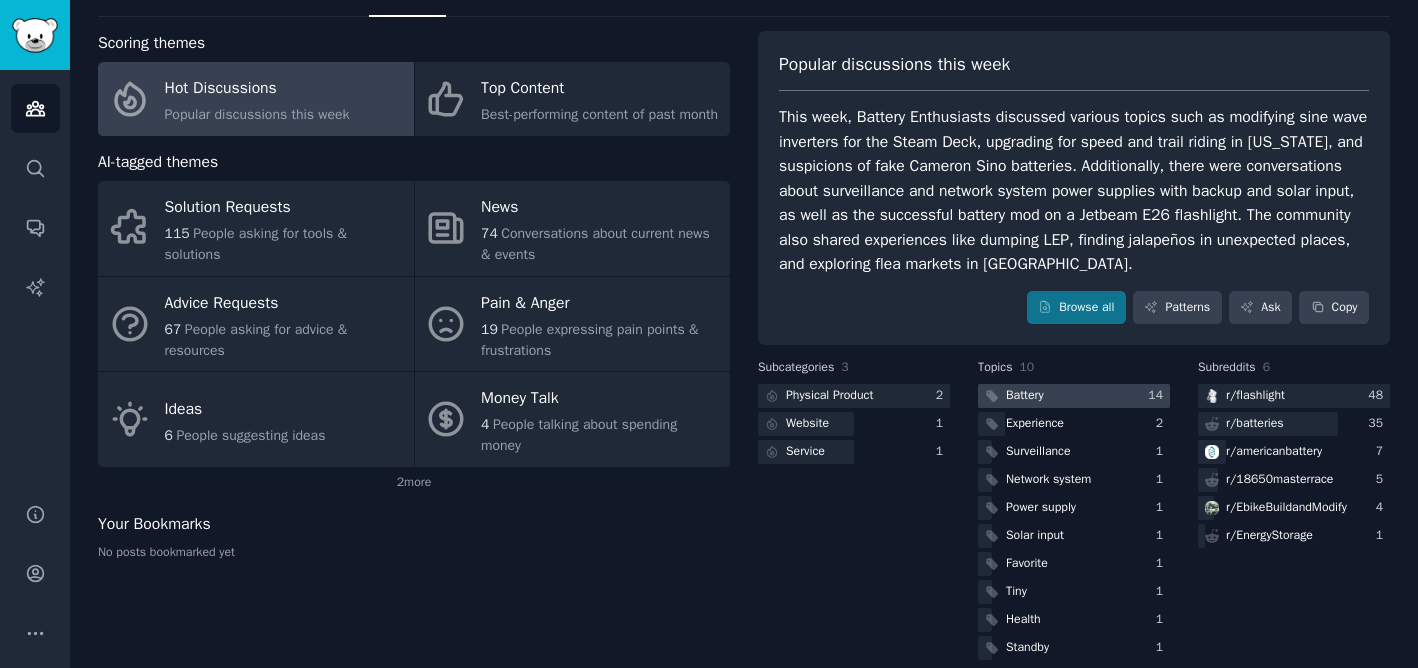 scroll, scrollTop: 81, scrollLeft: 0, axis: vertical 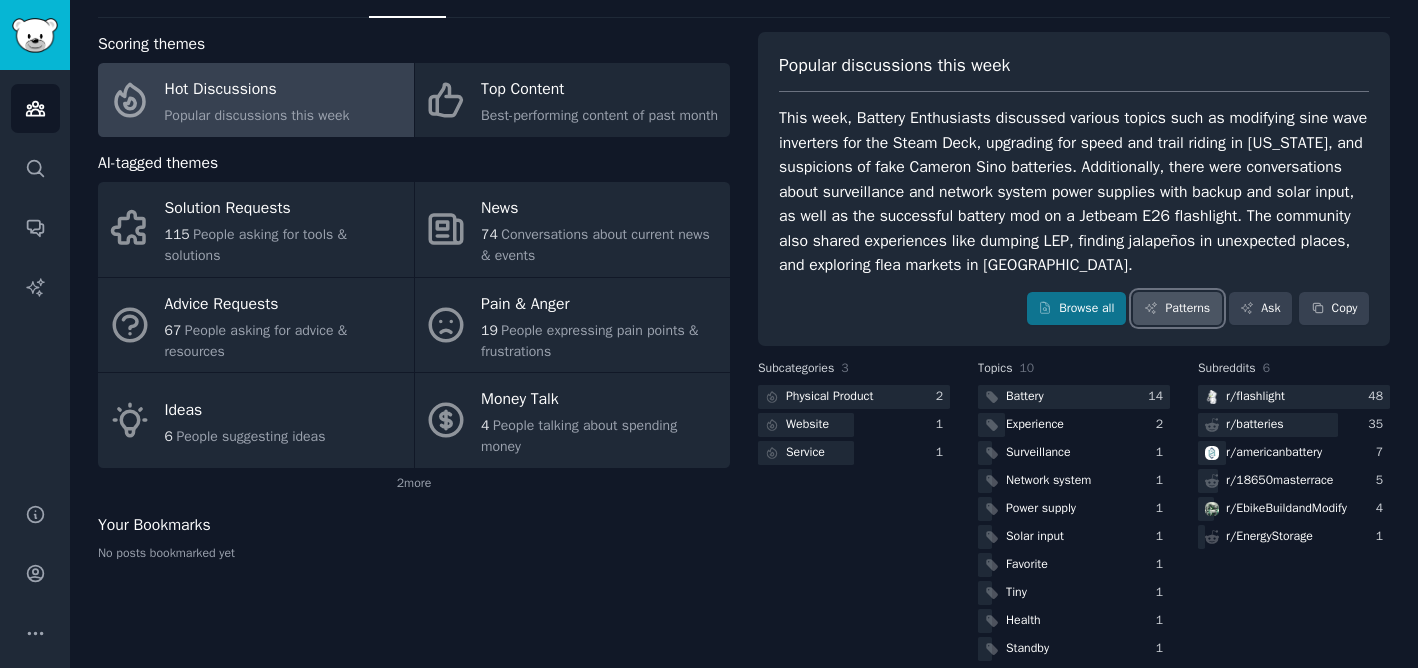 click on "Patterns" at bounding box center (1177, 309) 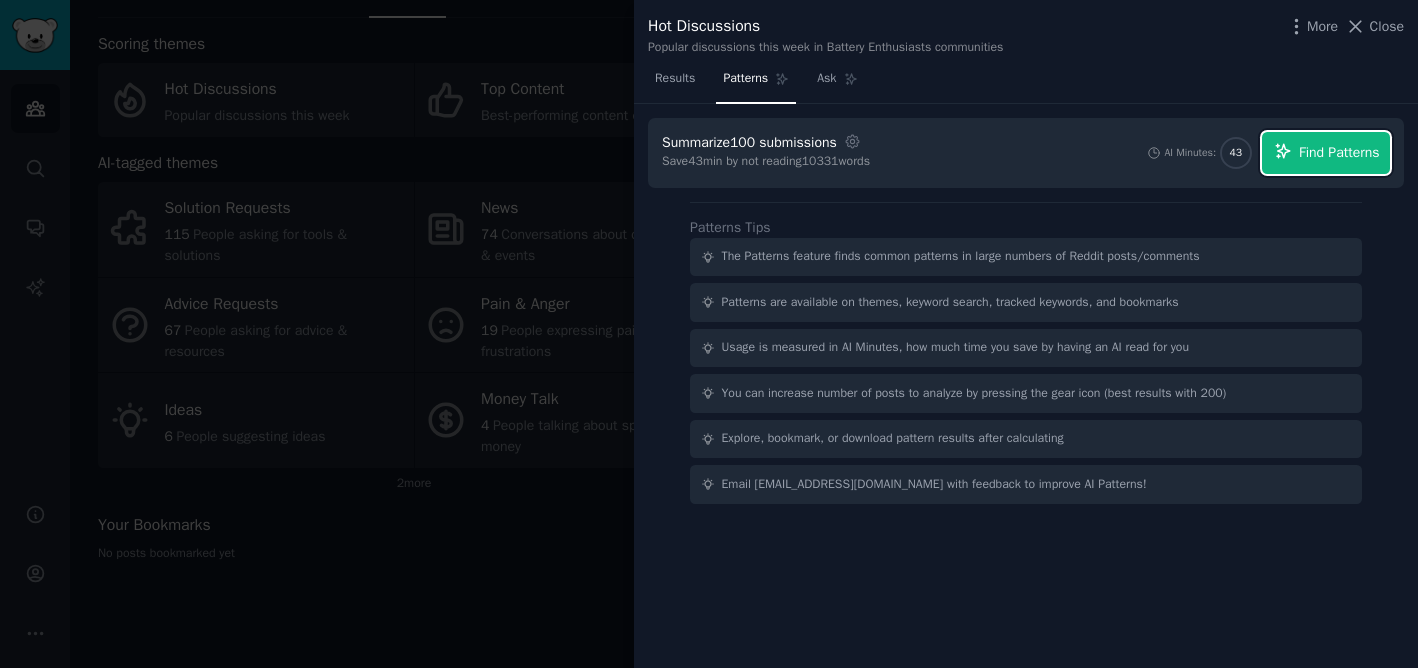 click on "Find Patterns" at bounding box center [1339, 152] 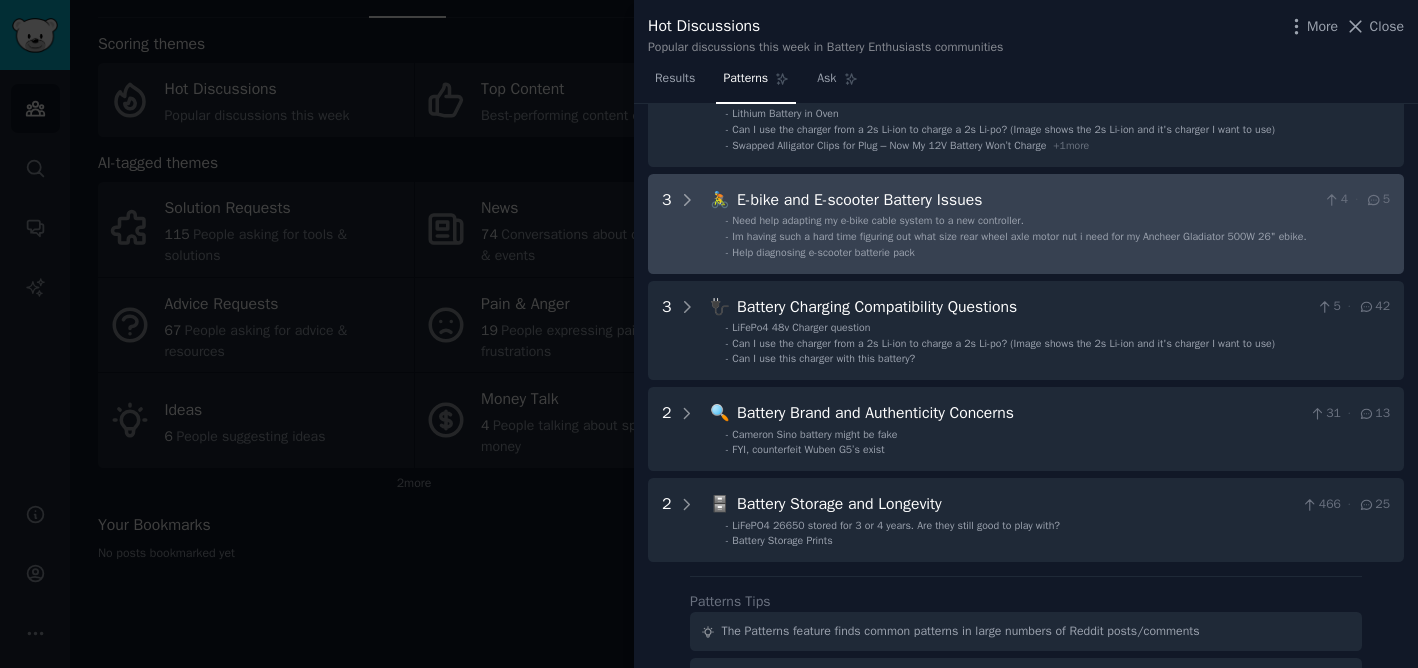 scroll, scrollTop: 363, scrollLeft: 0, axis: vertical 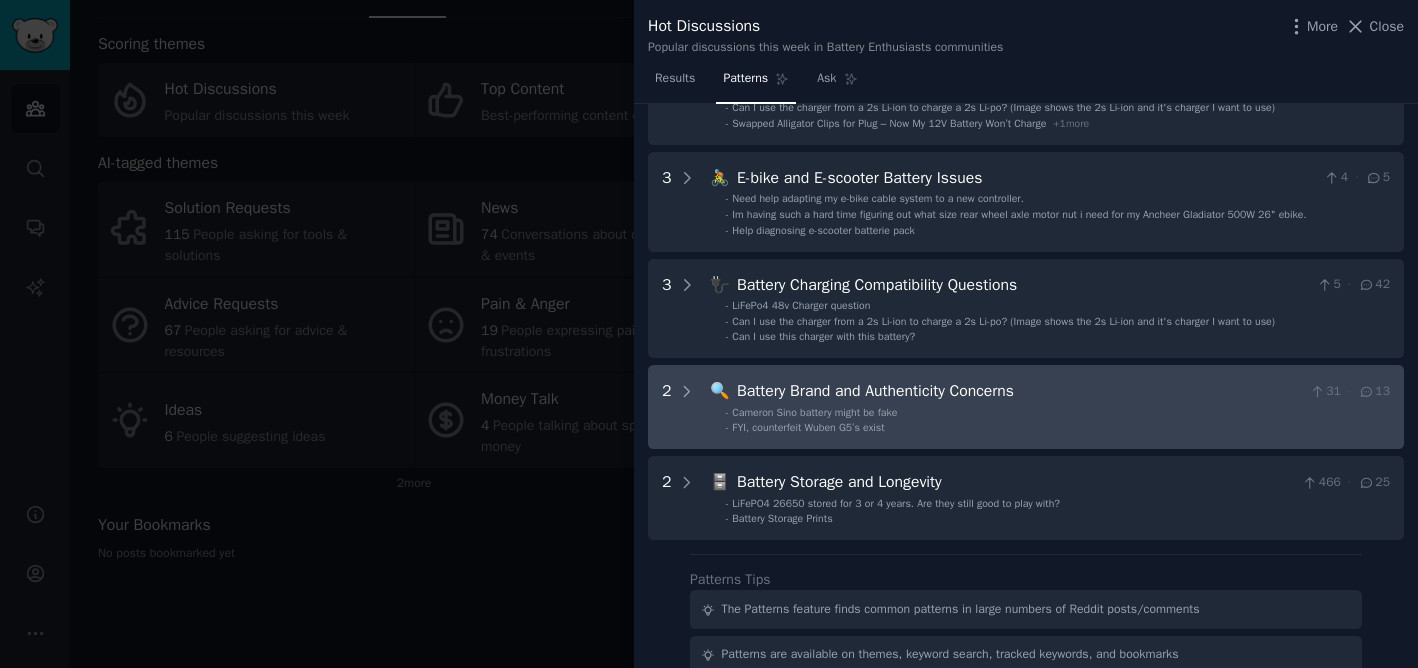 click on "Battery Brand and Authenticity Concerns" at bounding box center [1019, 391] 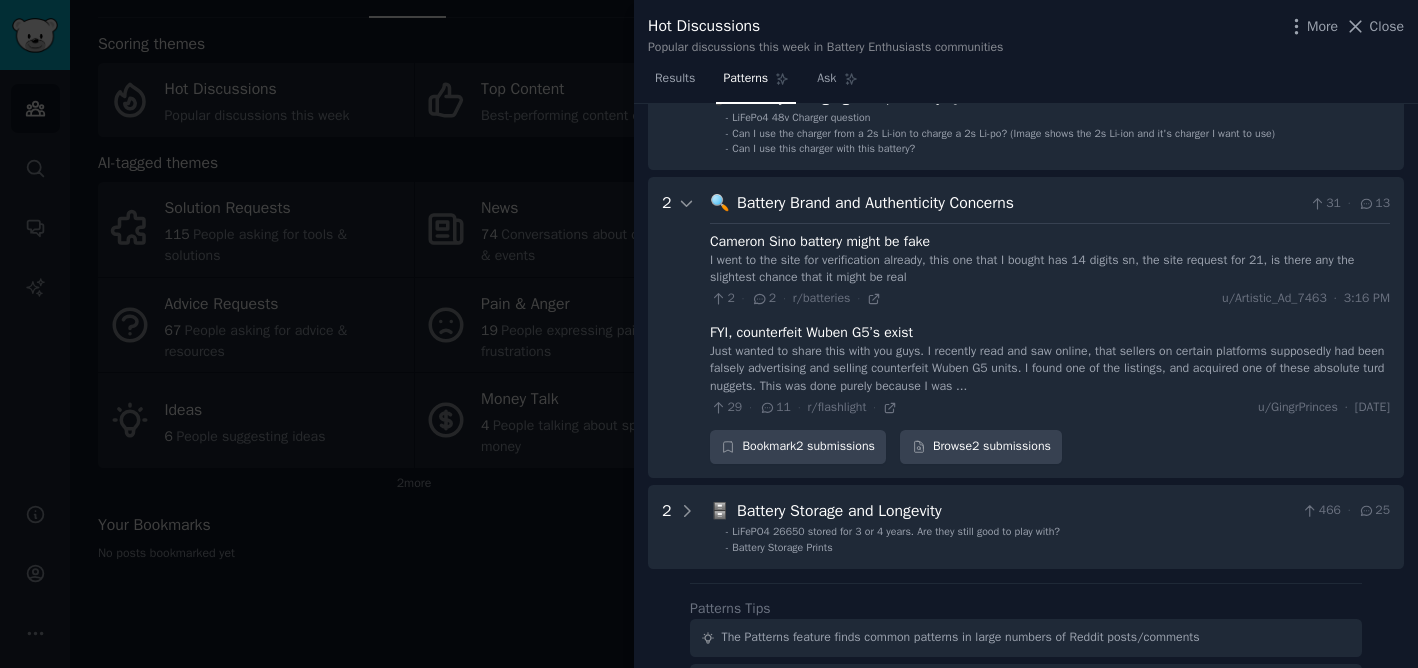 scroll, scrollTop: 0, scrollLeft: 0, axis: both 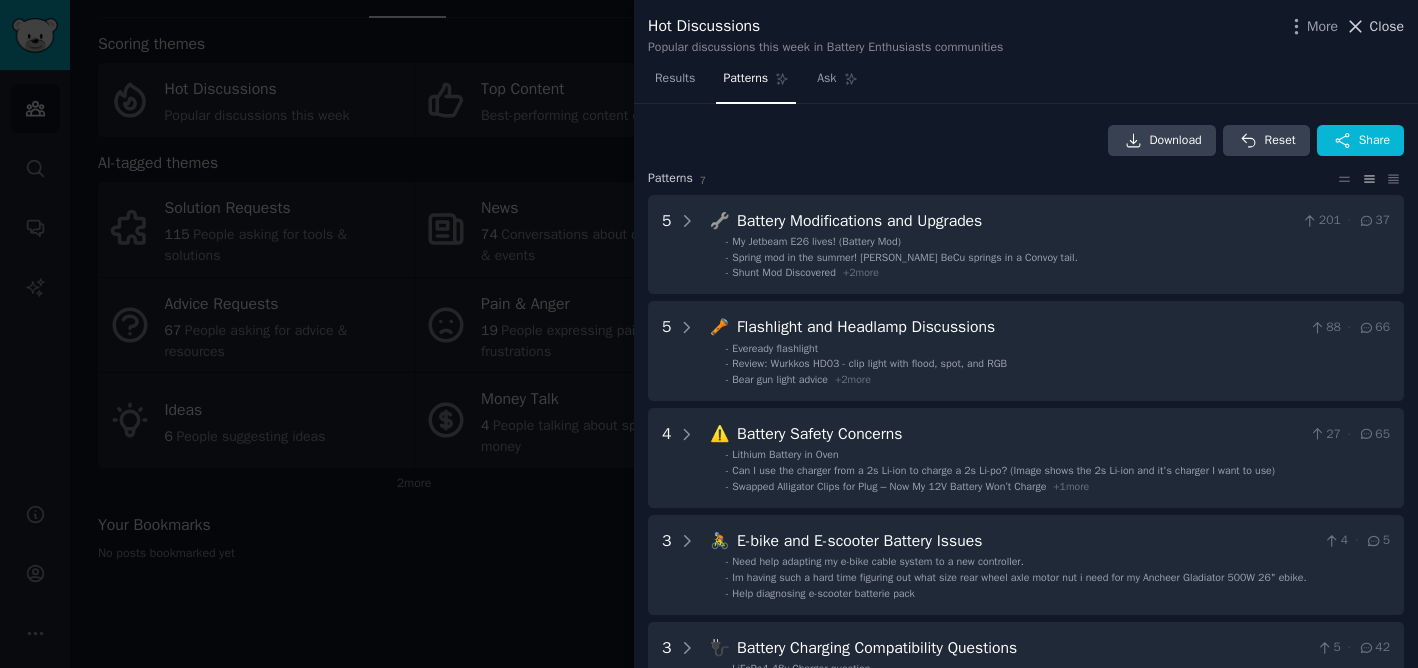 click 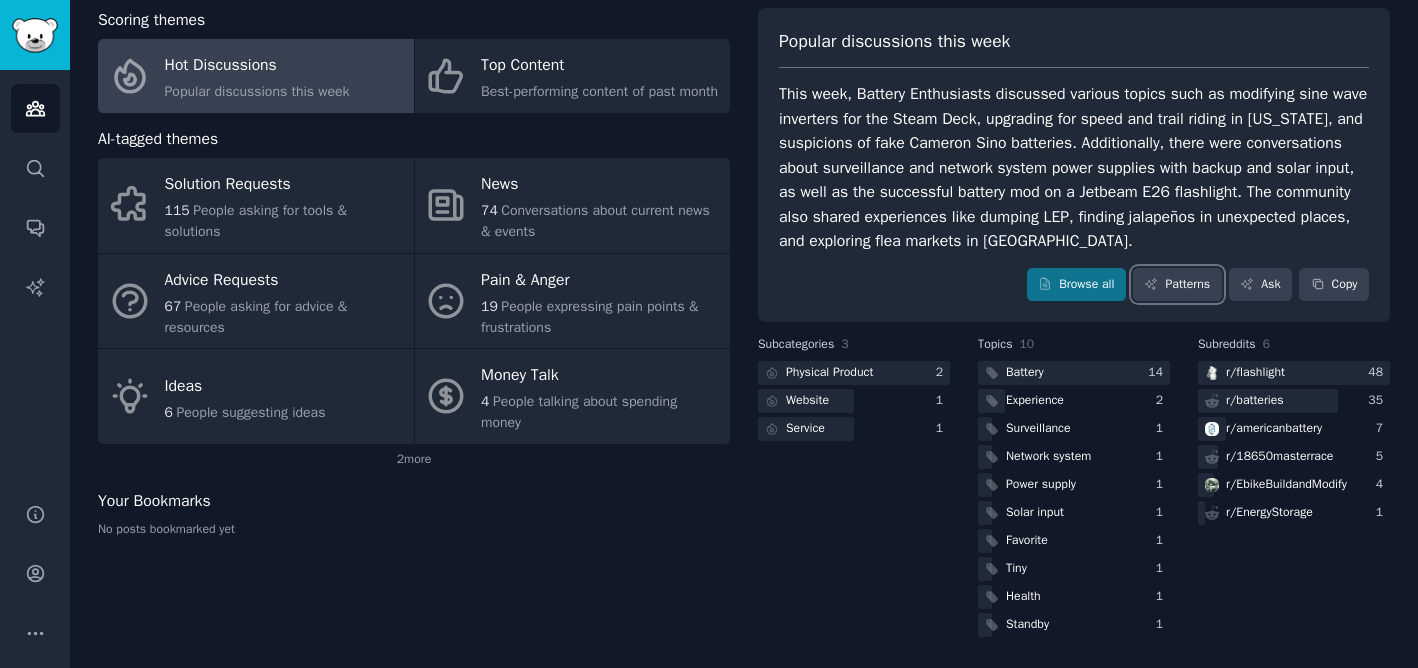 scroll, scrollTop: 0, scrollLeft: 0, axis: both 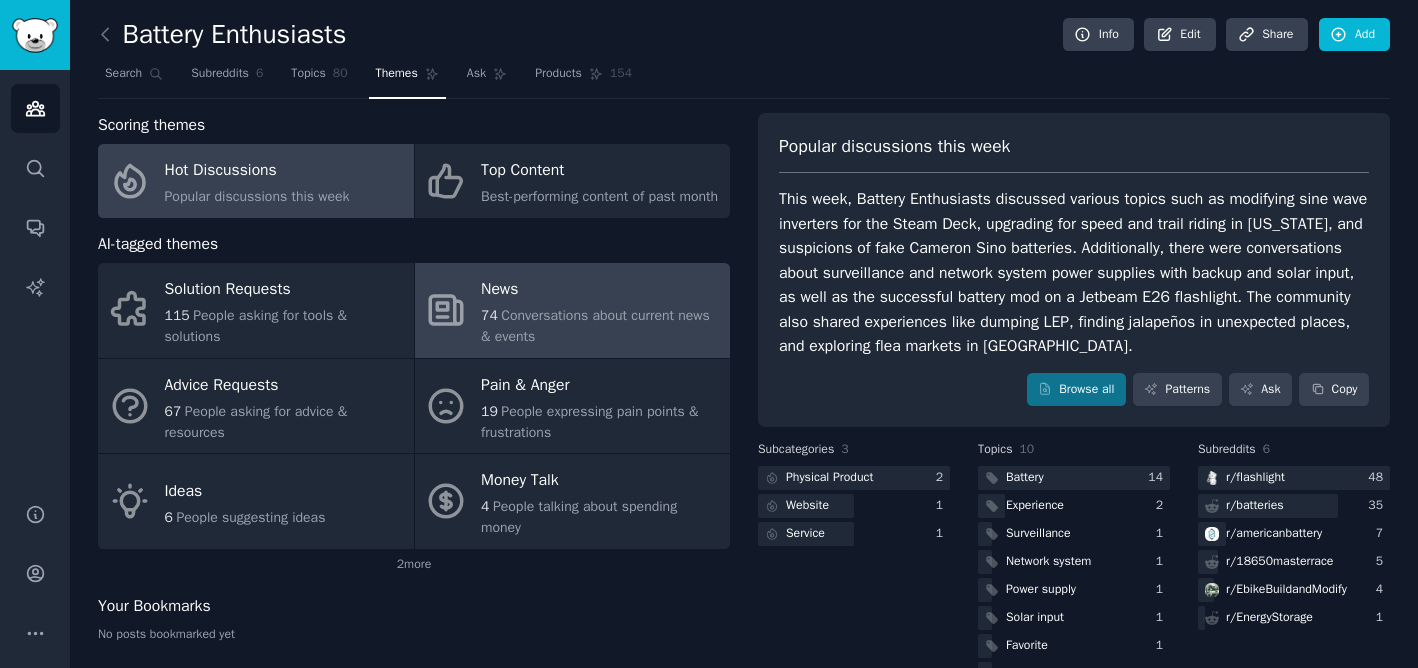 click on "News" at bounding box center (600, 290) 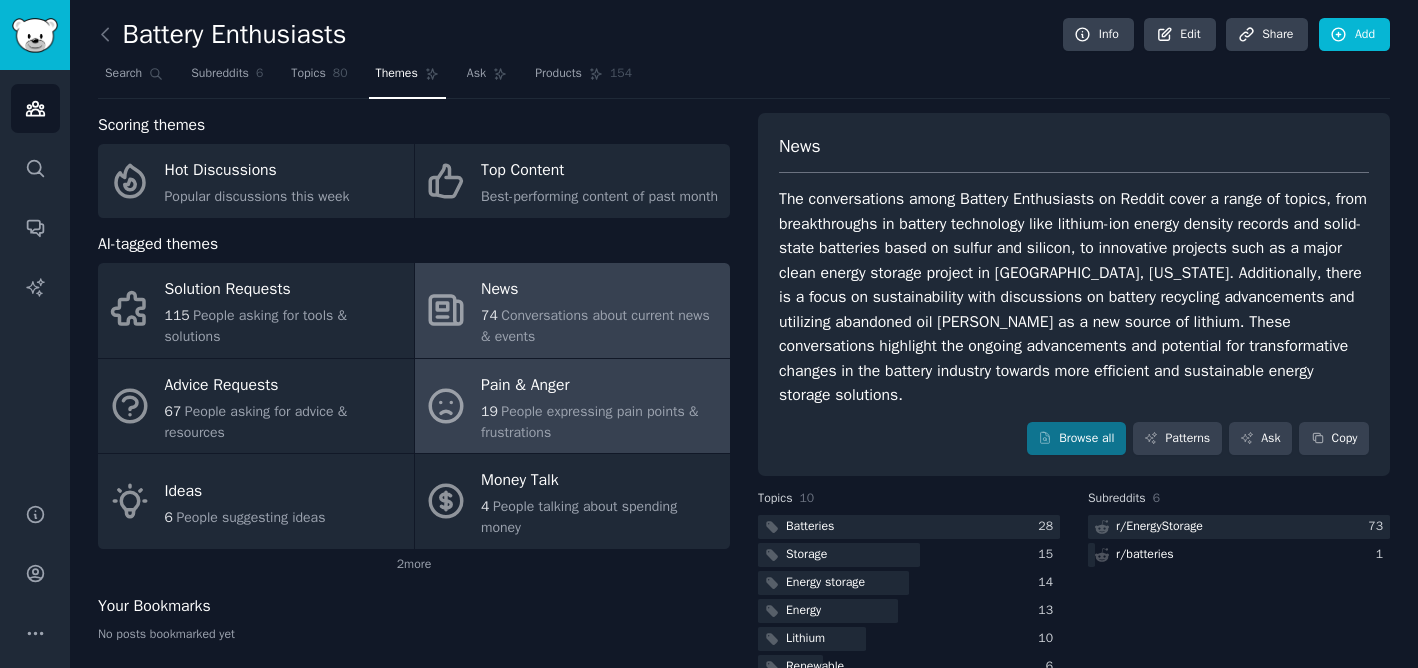 click on "Pain & Anger" at bounding box center [600, 385] 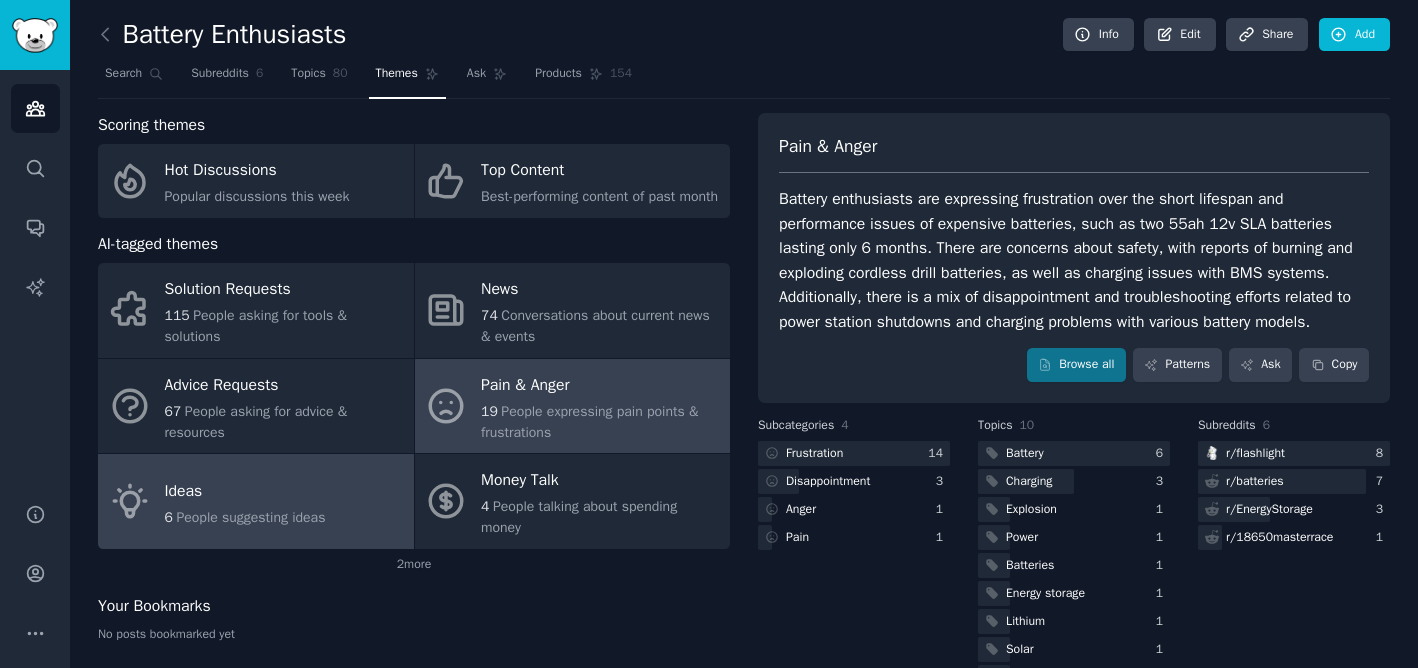 click on "People suggesting ideas" at bounding box center (250, 517) 